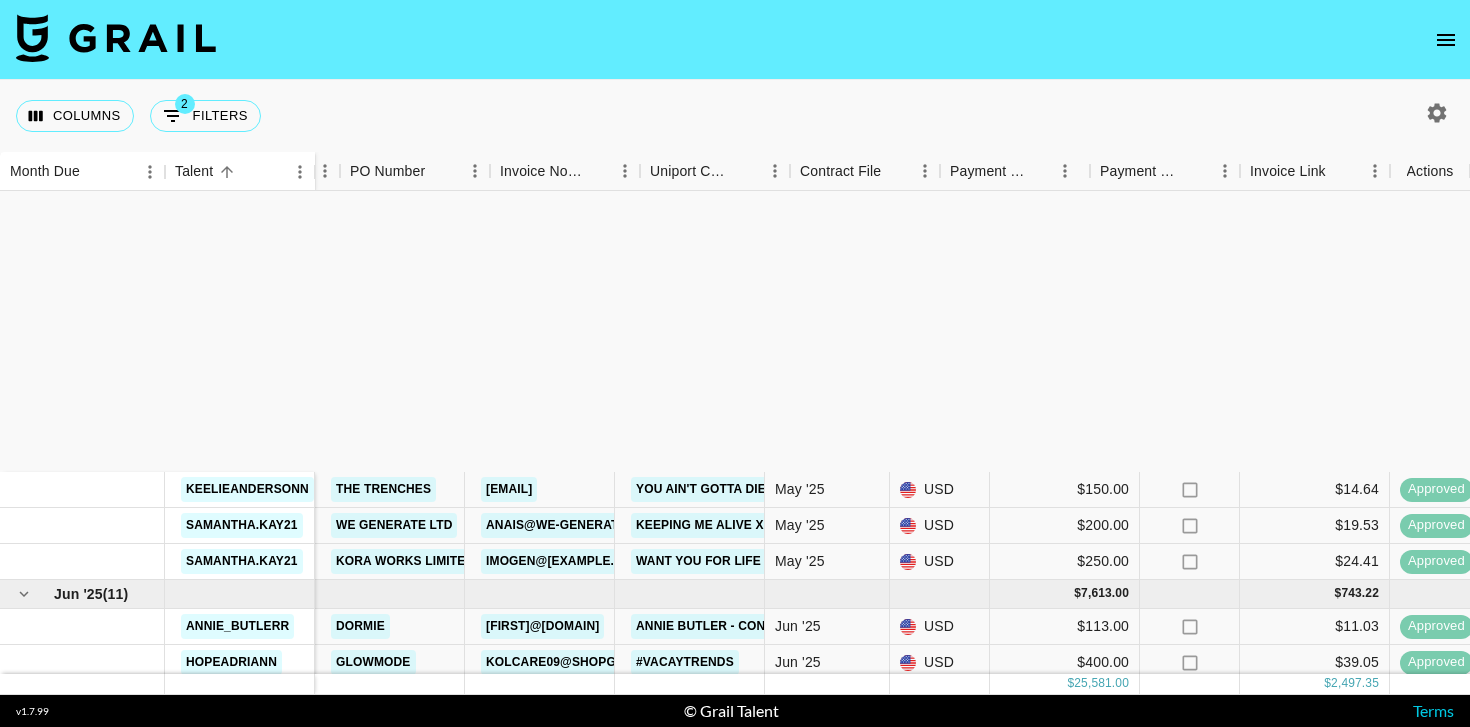 scroll, scrollTop: 0, scrollLeft: 0, axis: both 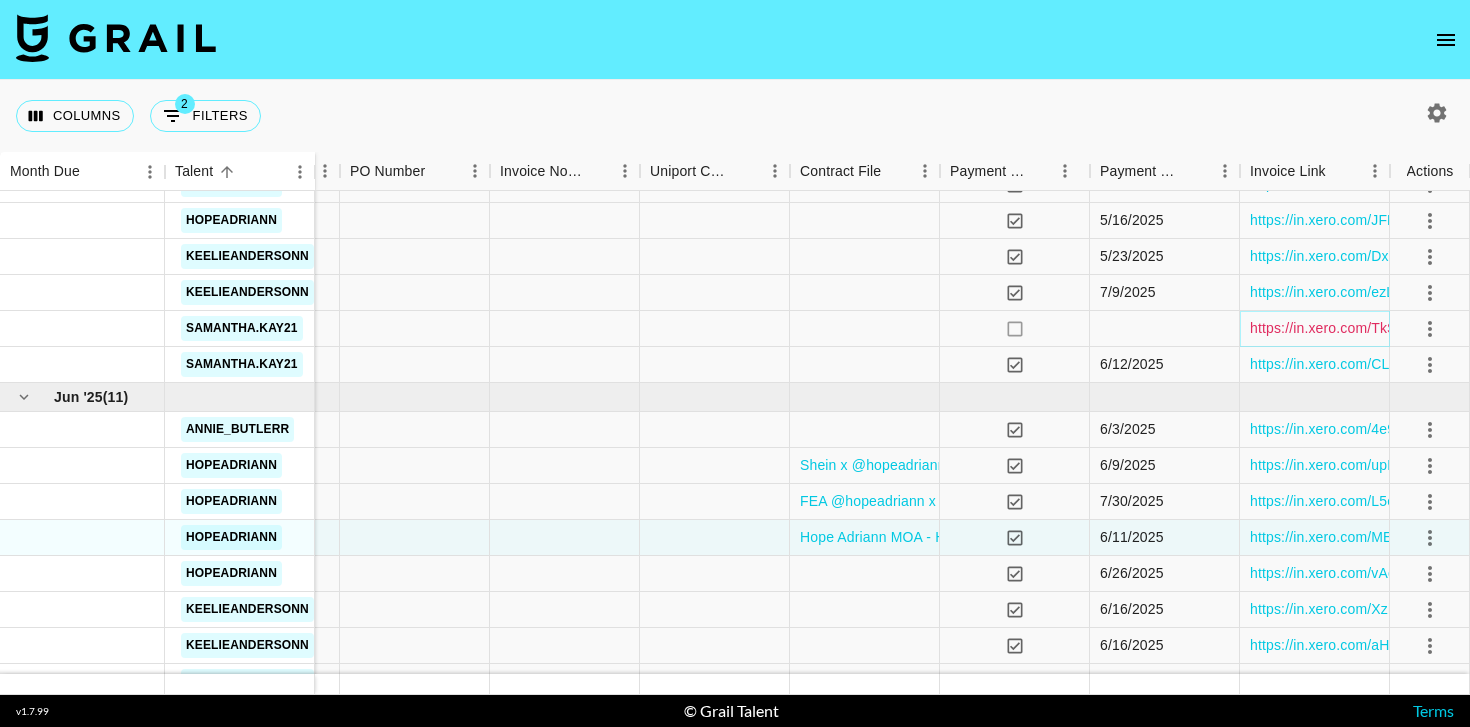 click on "https://in.xero.com/TkShB2n7UsmyRJhwE97m8o8fS74Buok9Unbsj624" at bounding box center [1475, 328] 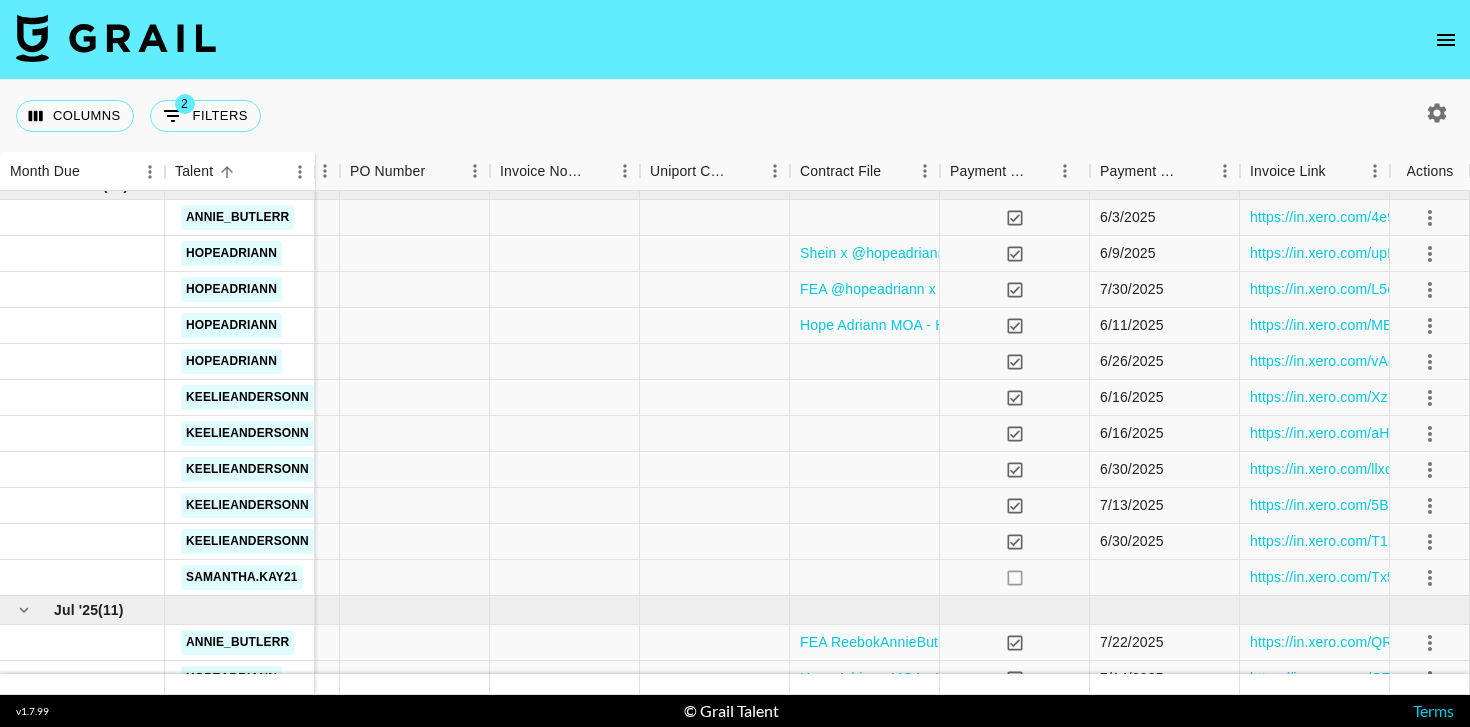 scroll, scrollTop: 407, scrollLeft: 1500, axis: both 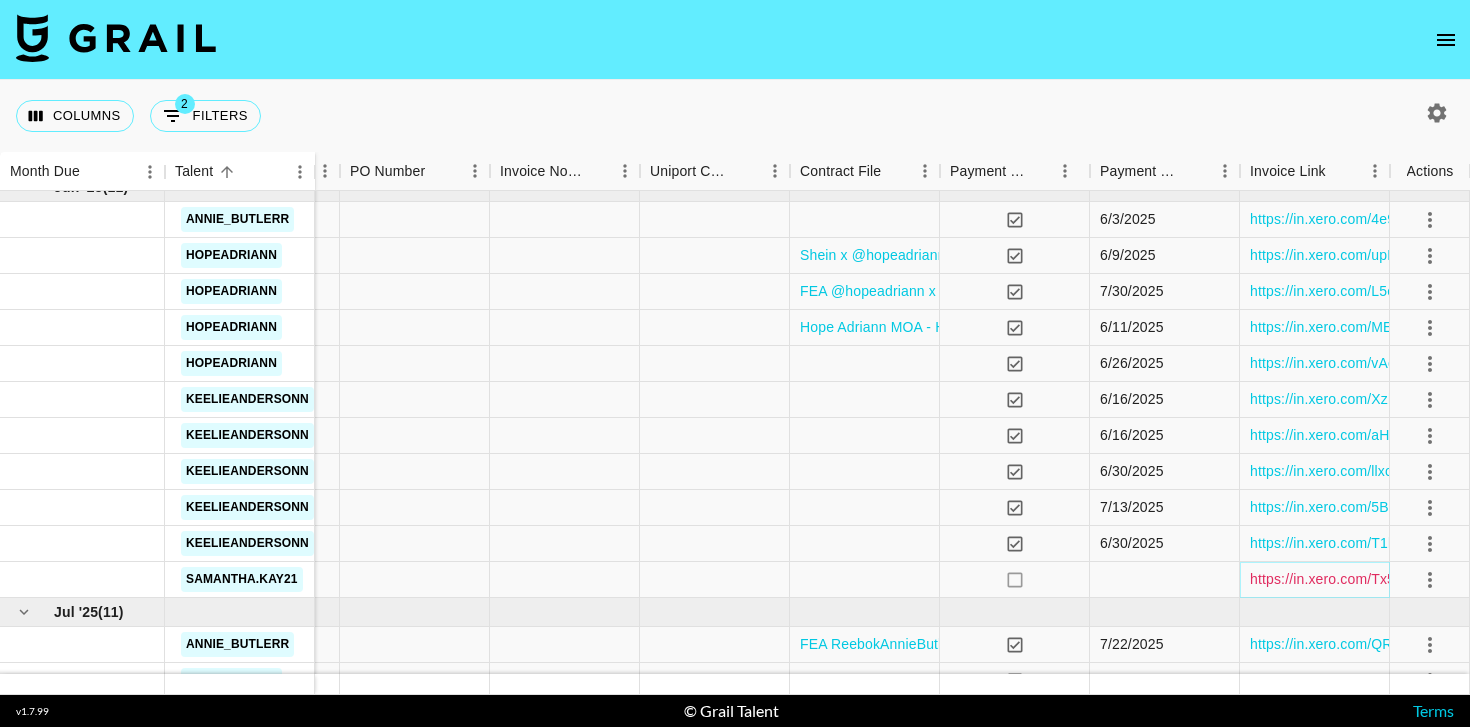 click on "https://in.xero.com/Tx54oN5vPhwUR7Wa0t0efArZgnyDkFq1uqan9Y6v" at bounding box center (1473, 579) 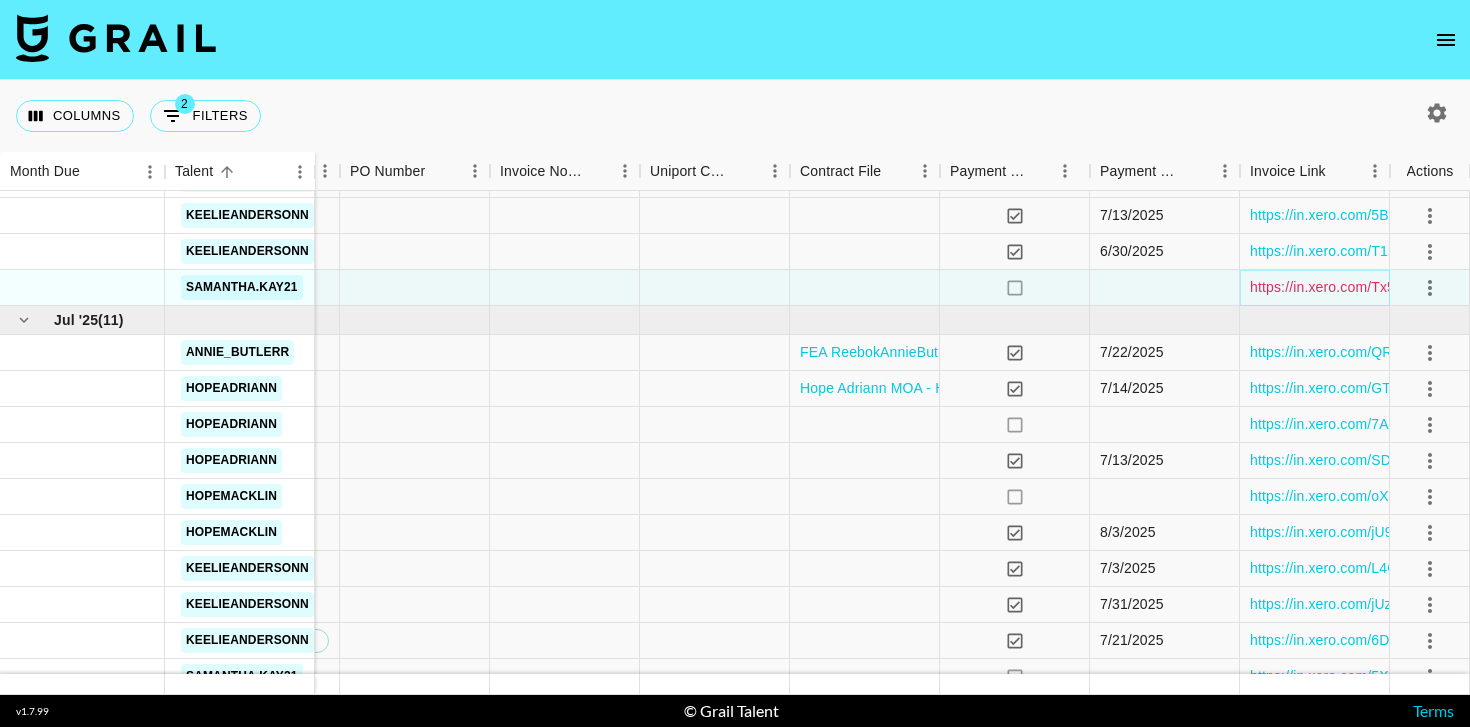 scroll, scrollTop: 712, scrollLeft: 1500, axis: both 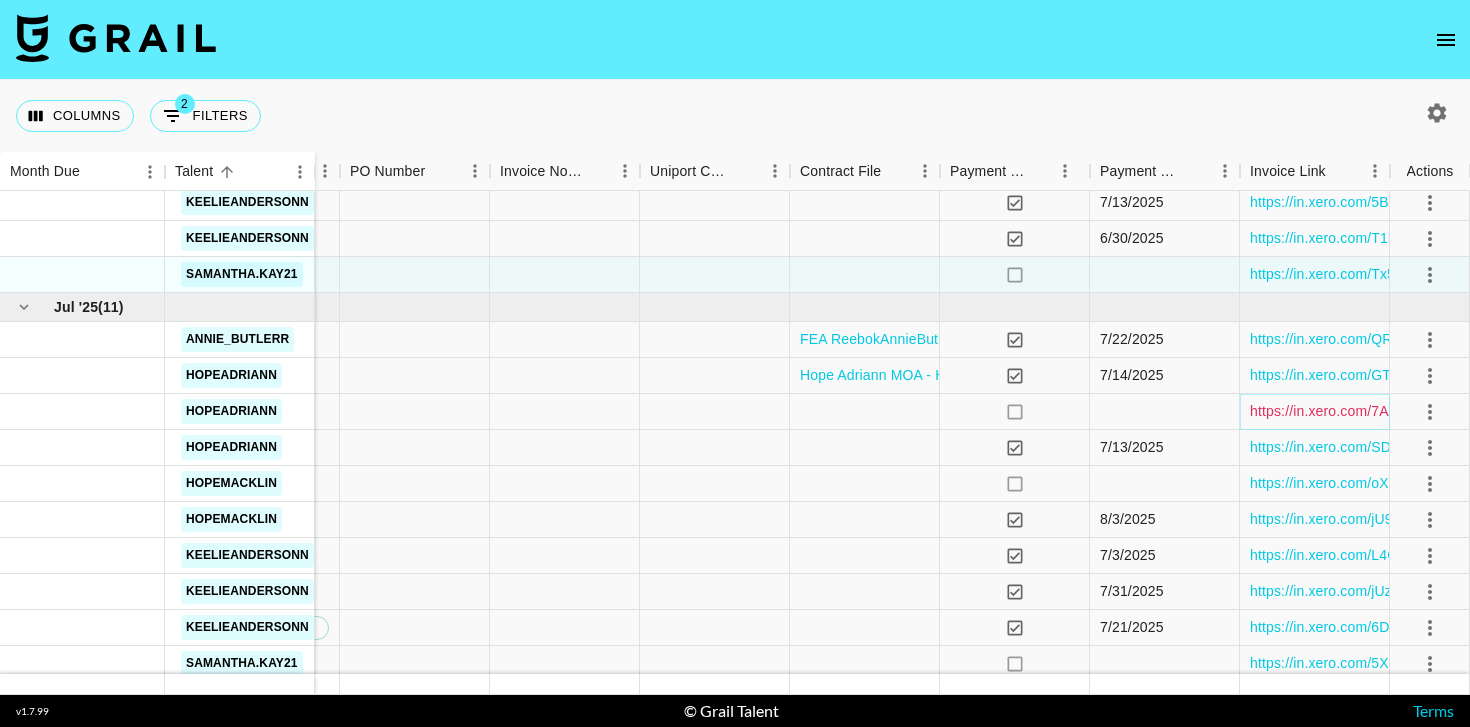 click on "https://in.xero.com/7AIIW9Phmfi32DAkL4Ww9eW5nhJulo6jIUecBfzW" at bounding box center (1470, 411) 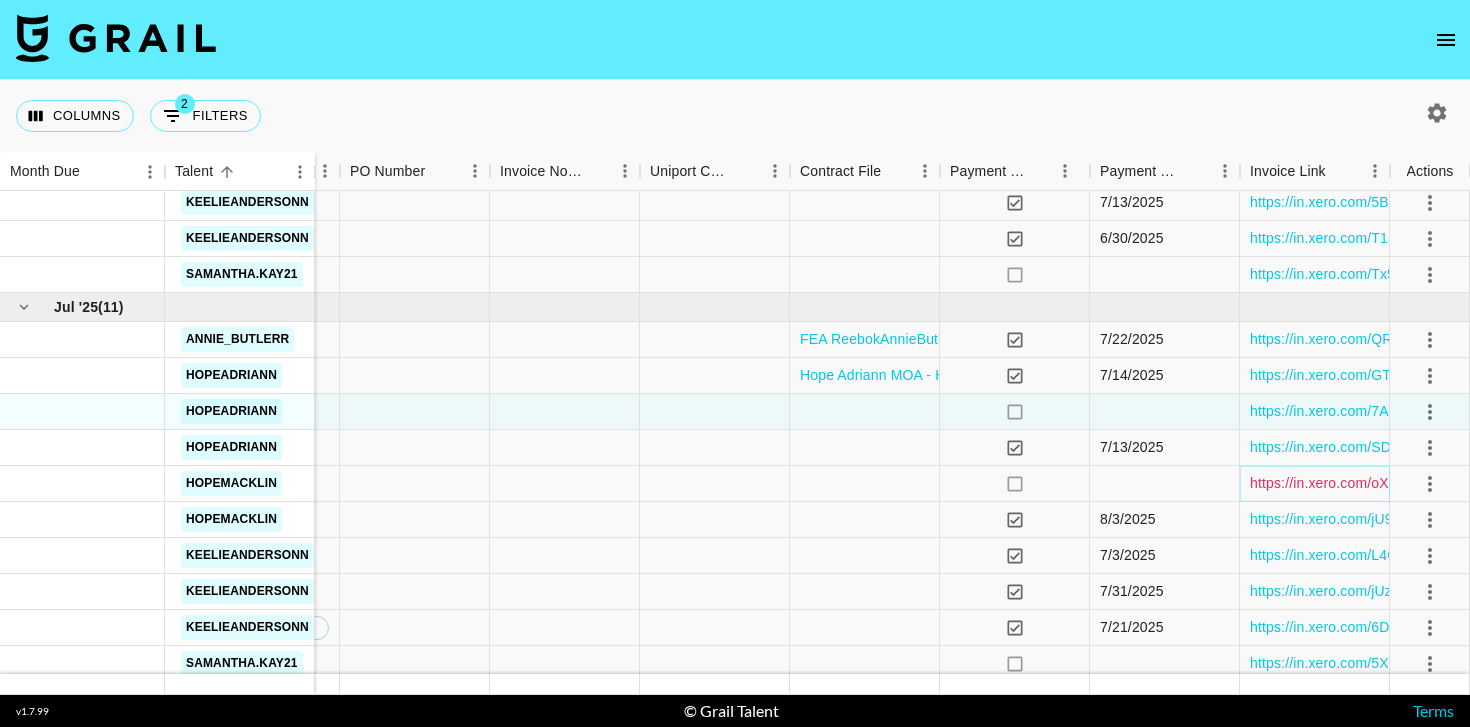 click on "https://in.xero.com/oXmrvvGgXkqbiVOd2qrwU4ycz3KFbhnF9uA9h63B" at bounding box center (1474, 483) 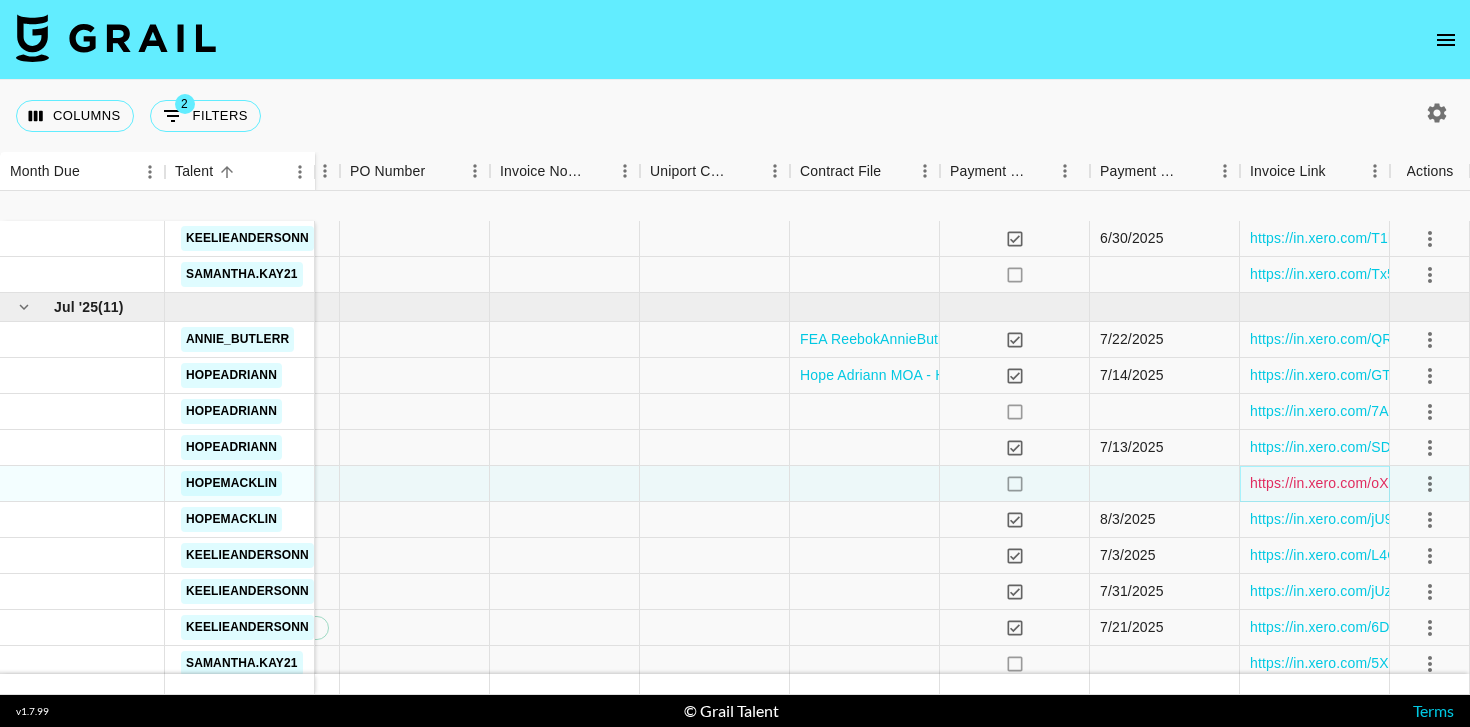 scroll, scrollTop: 893, scrollLeft: 1500, axis: both 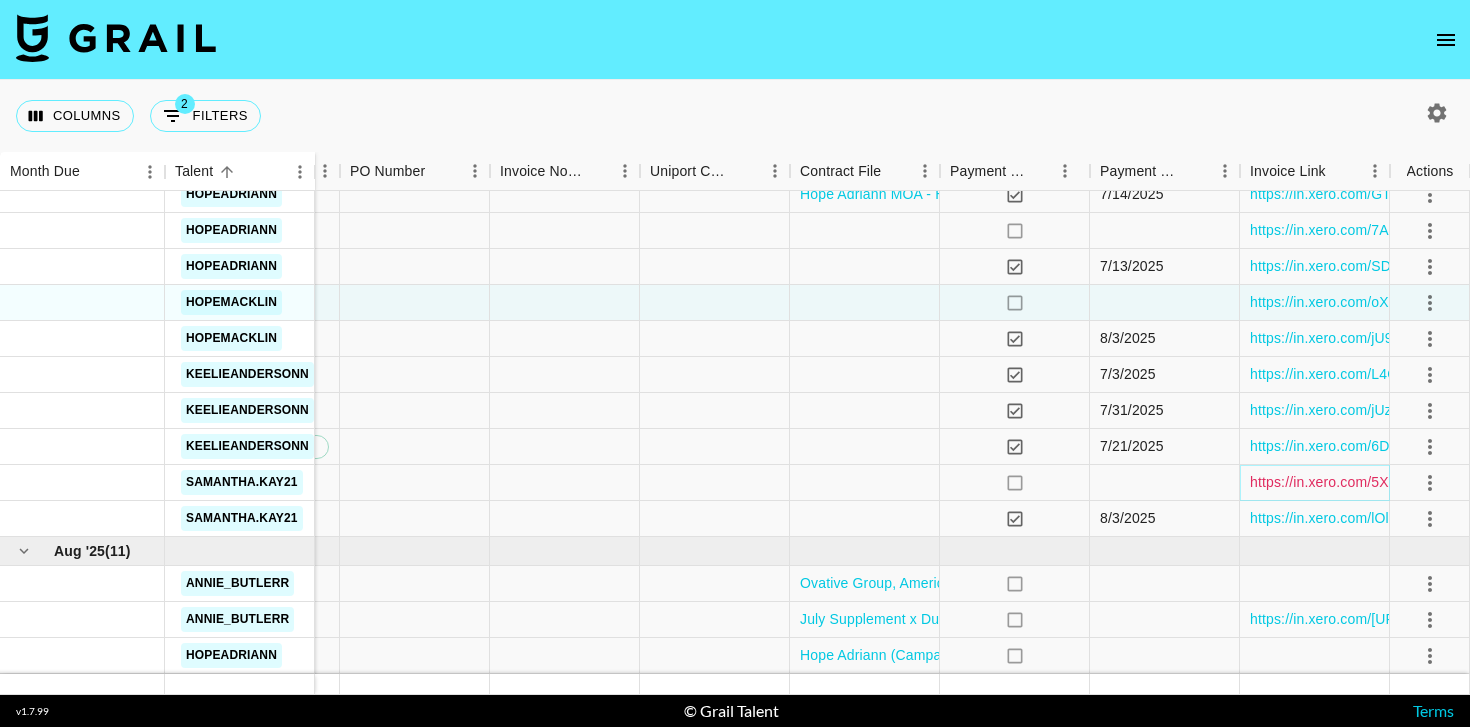 click on "https://in.xero.com/5XfFoynDKCHWR35B1xHzEyQig3o53NxzYiAYWdXh" at bounding box center [1480, 482] 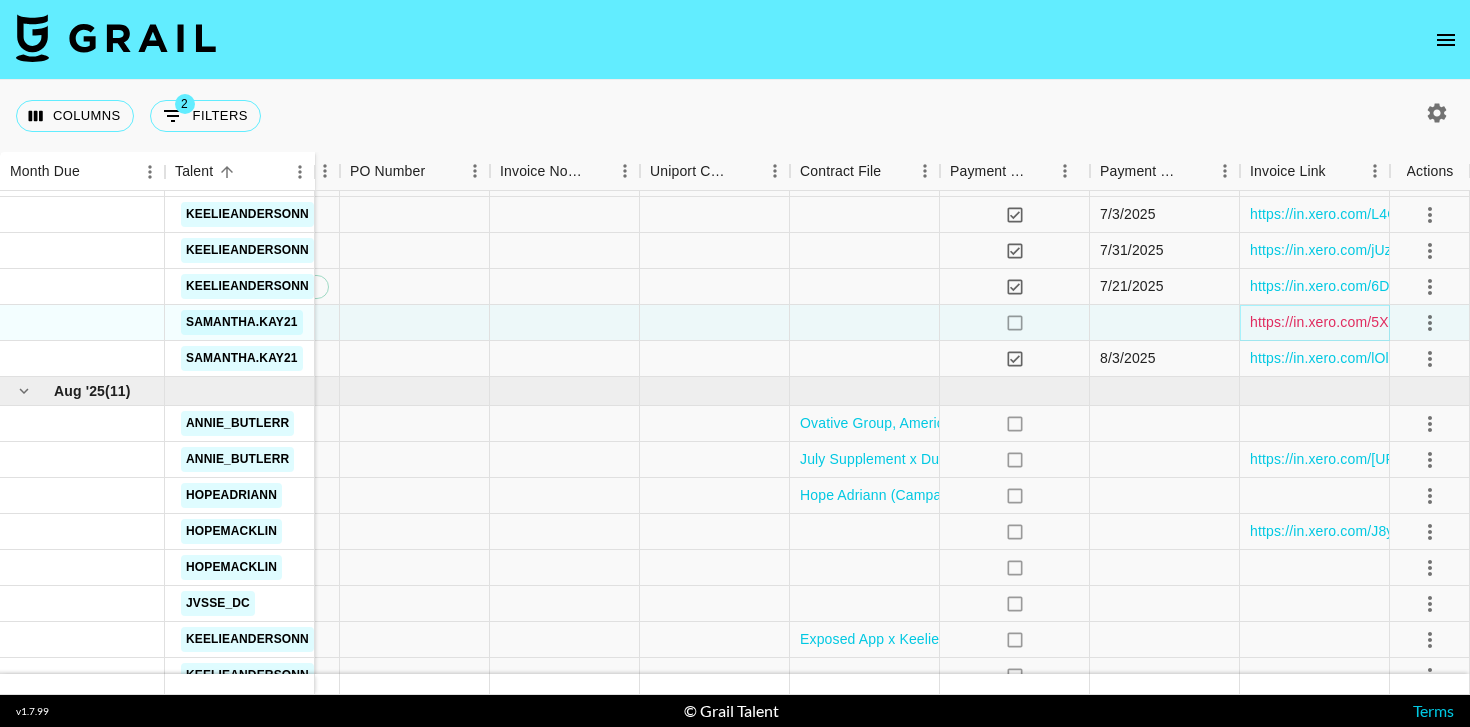 scroll, scrollTop: 1107, scrollLeft: 1500, axis: both 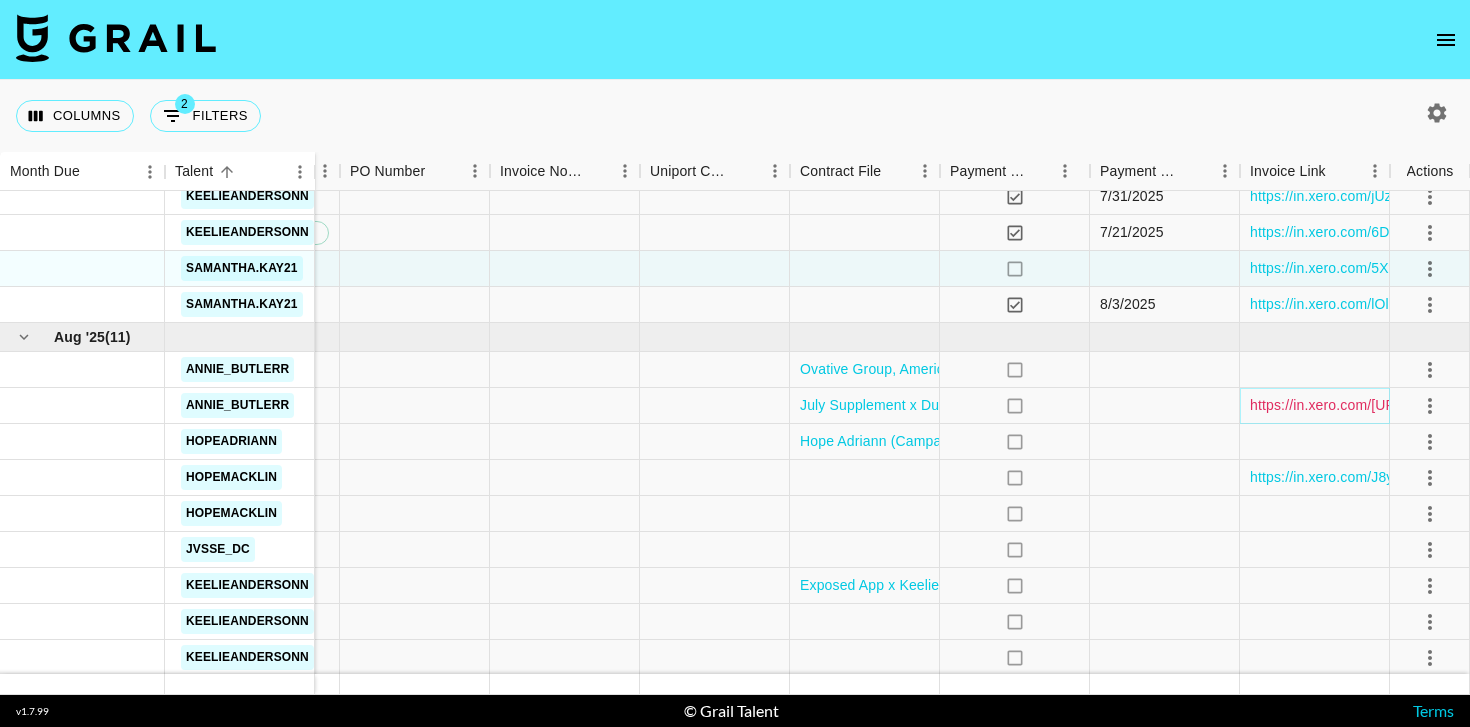 click on "https://in.xero.com/[URL]" at bounding box center [1329, 405] 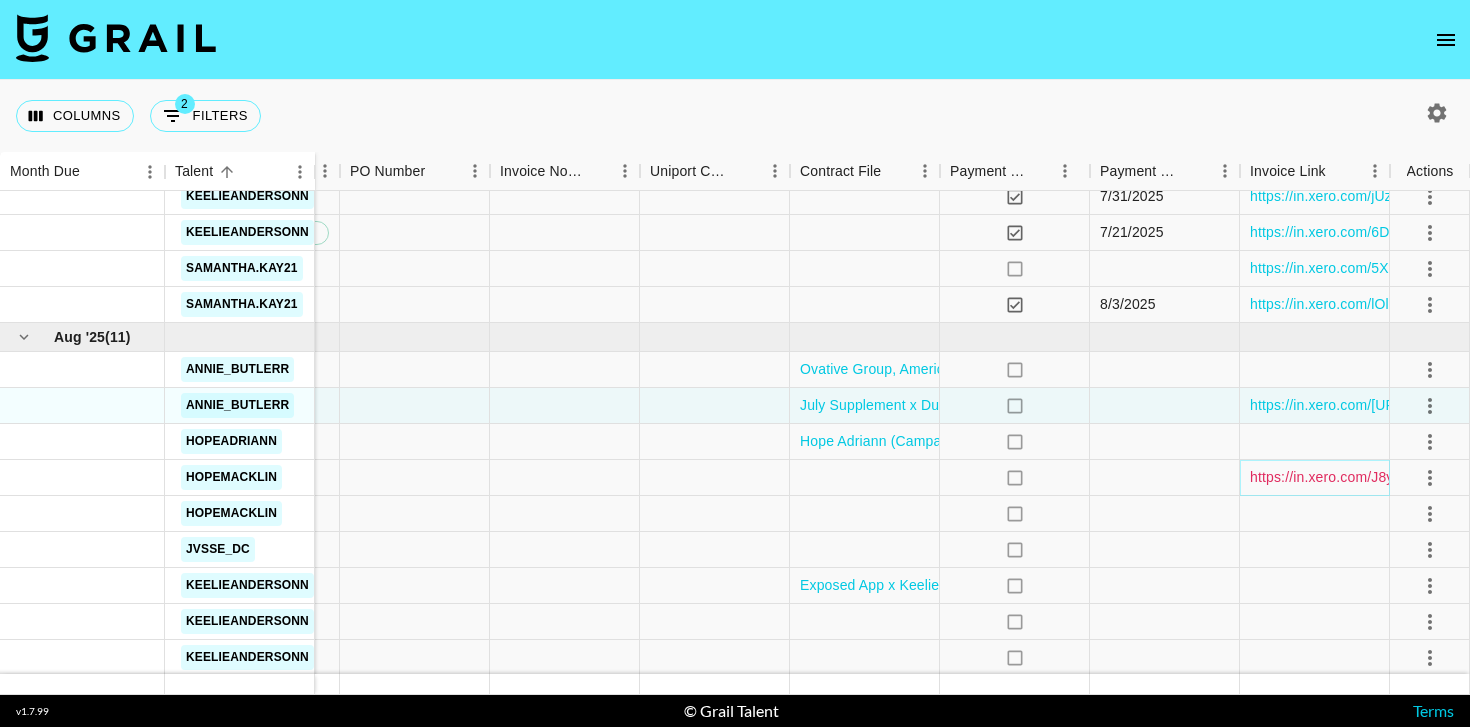 click on "https://in.xero.com/J8ymcjv7781hrQYSUm9iDTvmDj6T32Y1y1b8Uyjw" at bounding box center [1472, 477] 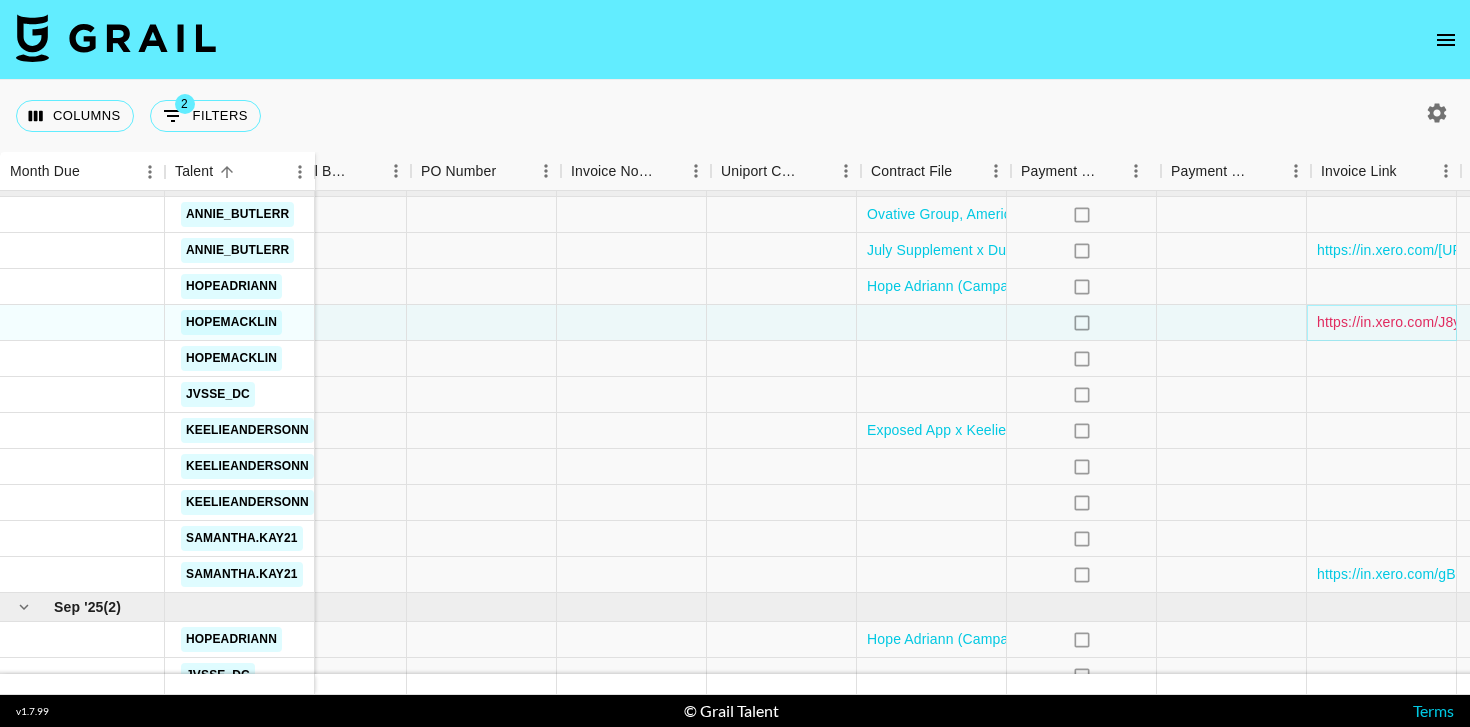 scroll, scrollTop: 1262, scrollLeft: 1434, axis: both 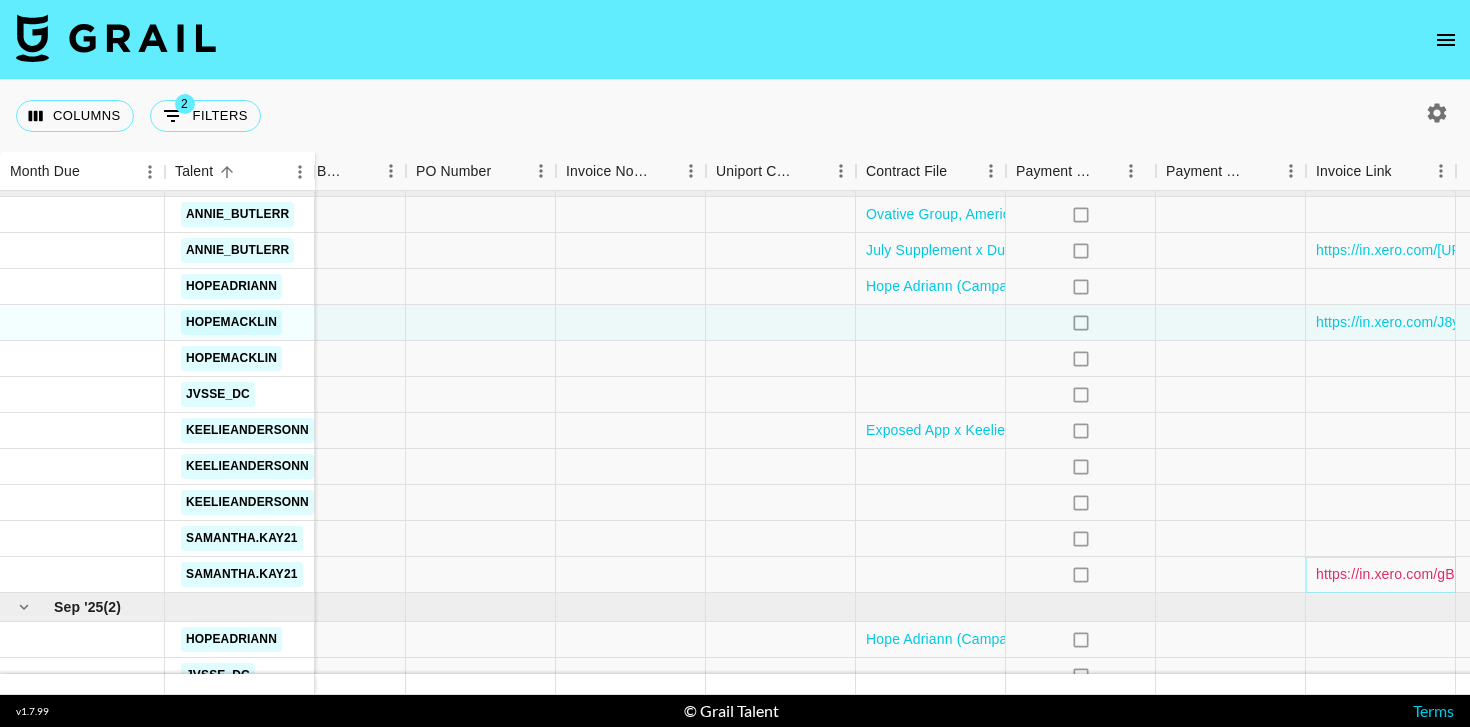 click on "https://in.xero.com/gBQUNHDB9sFa2SrUuLenHv0TUnfIb91nr4Wk2mem" at bounding box center [1546, 574] 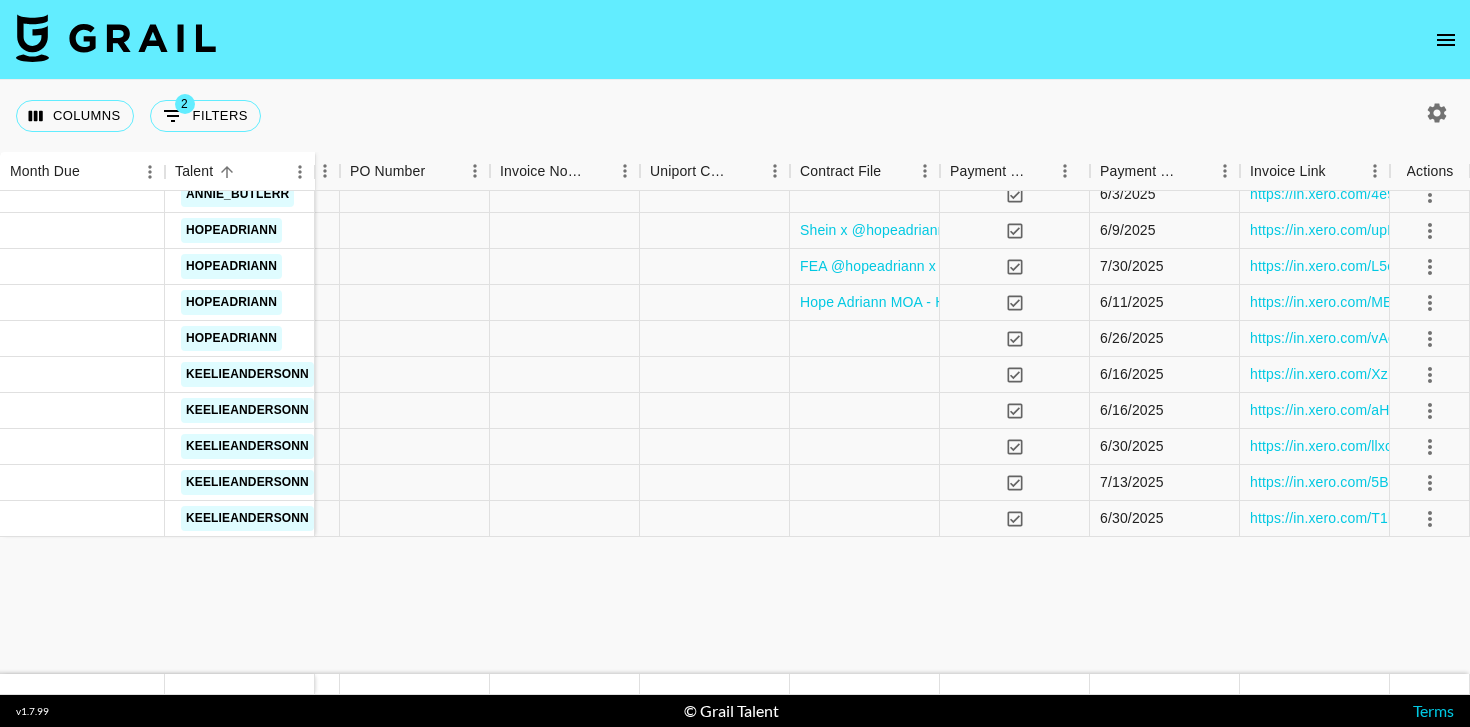 scroll, scrollTop: 0, scrollLeft: 1500, axis: horizontal 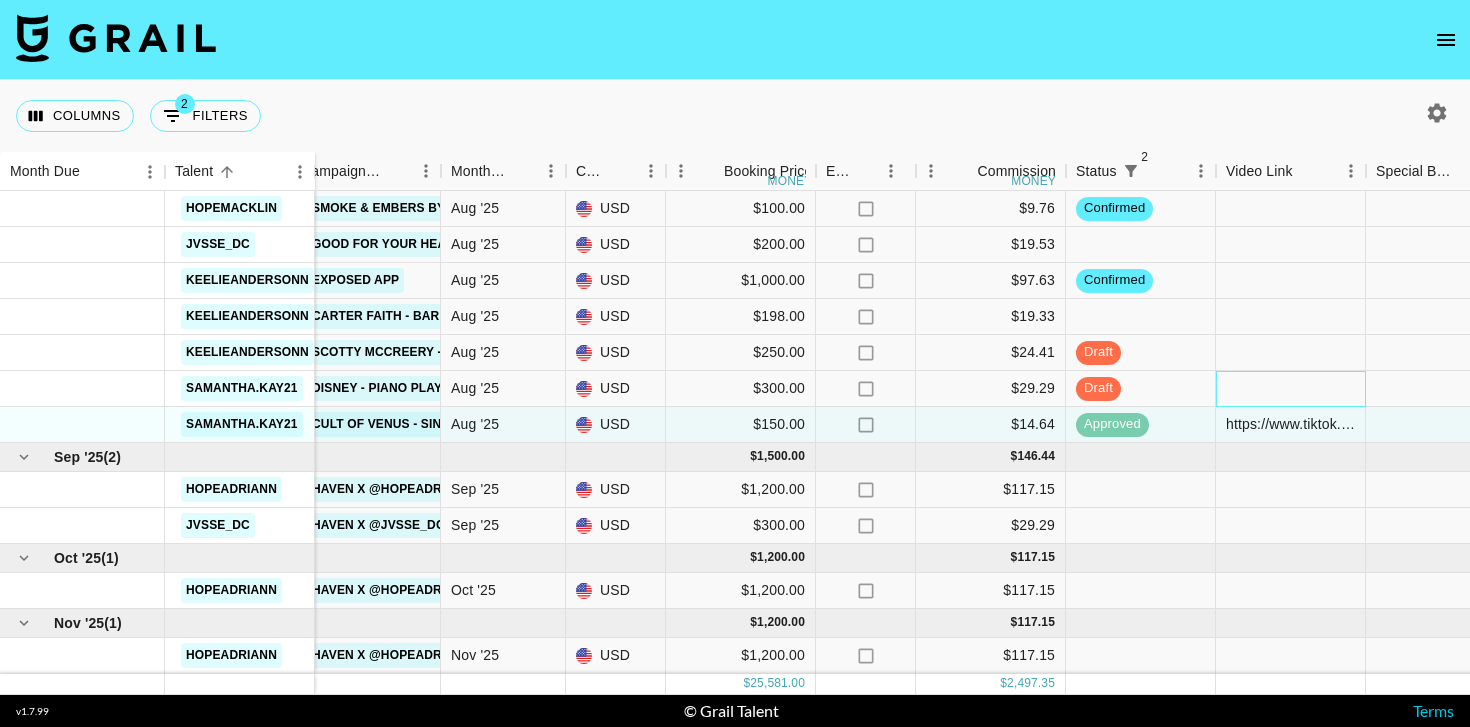 click at bounding box center (1291, 389) 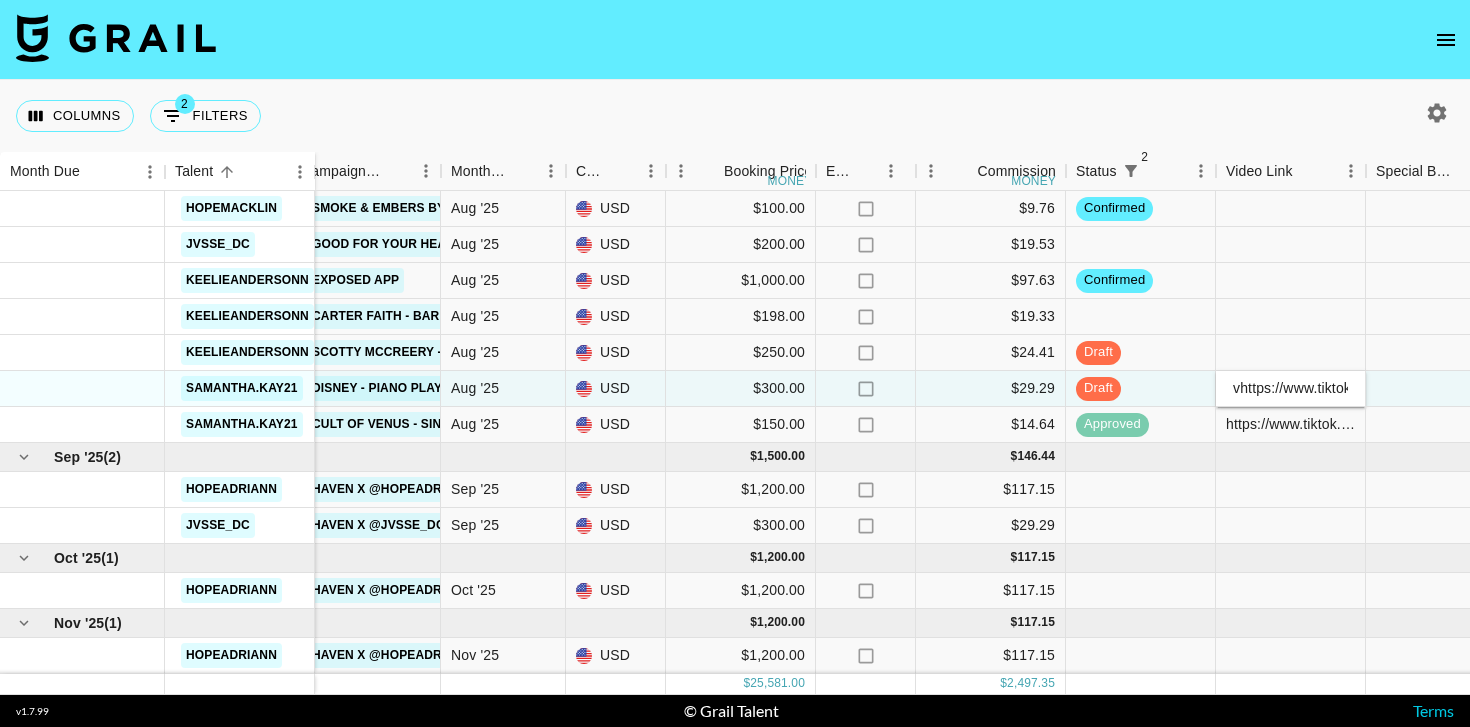 scroll, scrollTop: 0, scrollLeft: 819, axis: horizontal 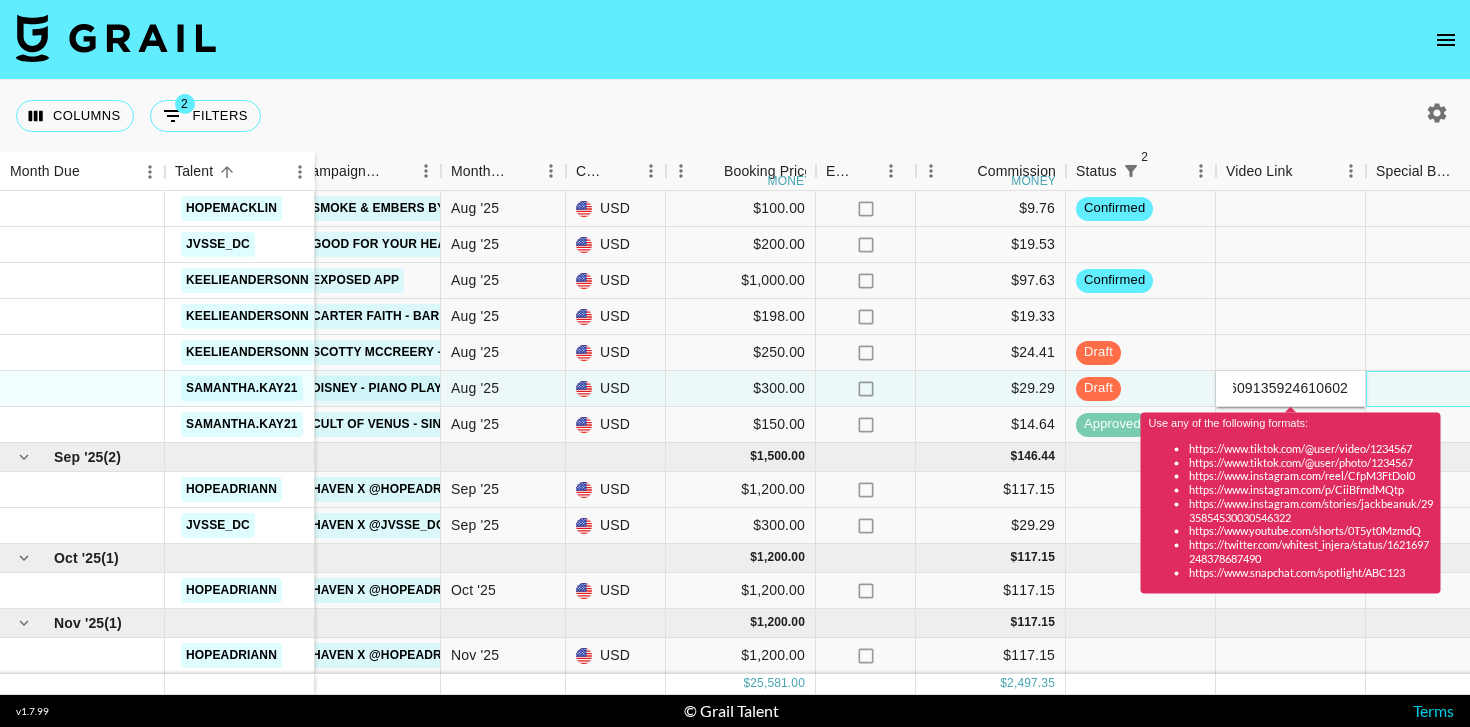 click at bounding box center (1441, 389) 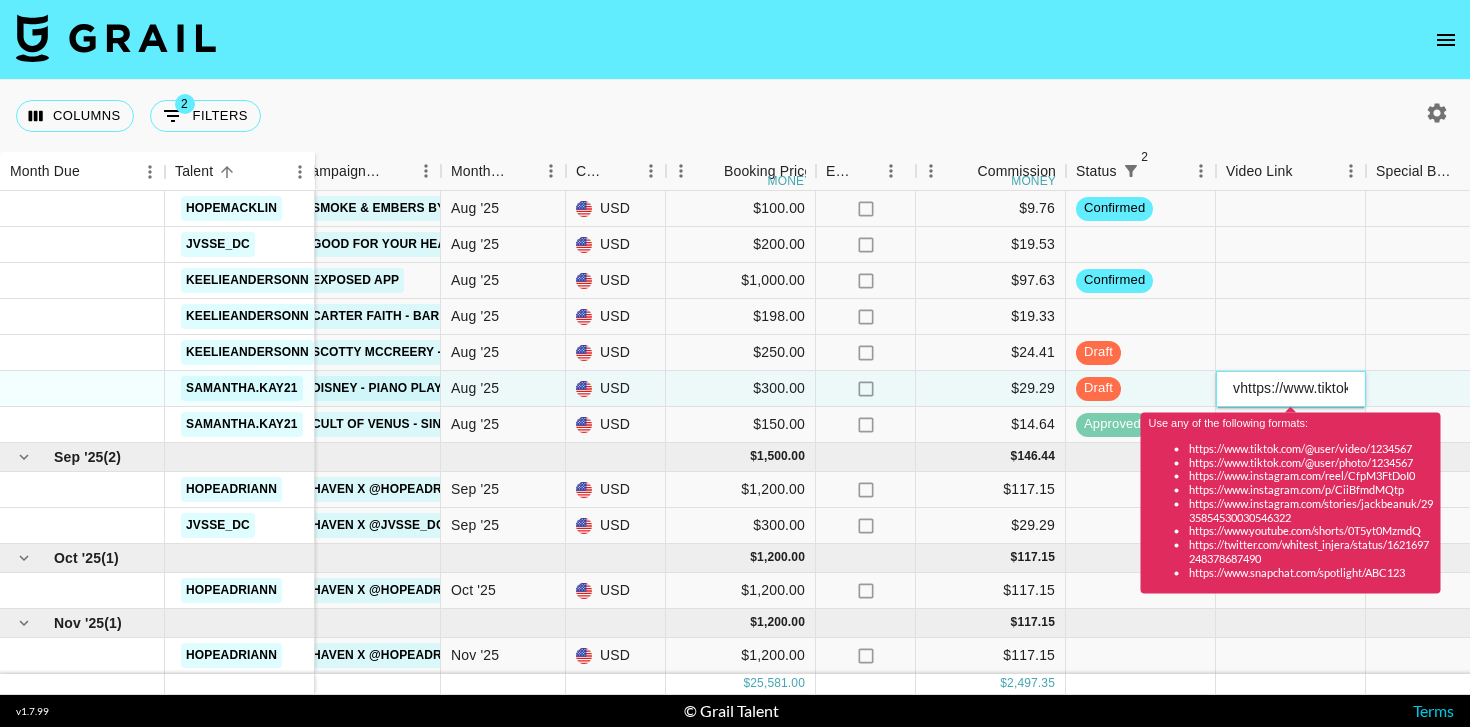 click on "vhttps://www.tiktok.com/@samantha.kay21/video/7535884277225901325?is_from_webapp=1&sender_device=pc&web_id=7490609135924610602" at bounding box center (1290, 388) 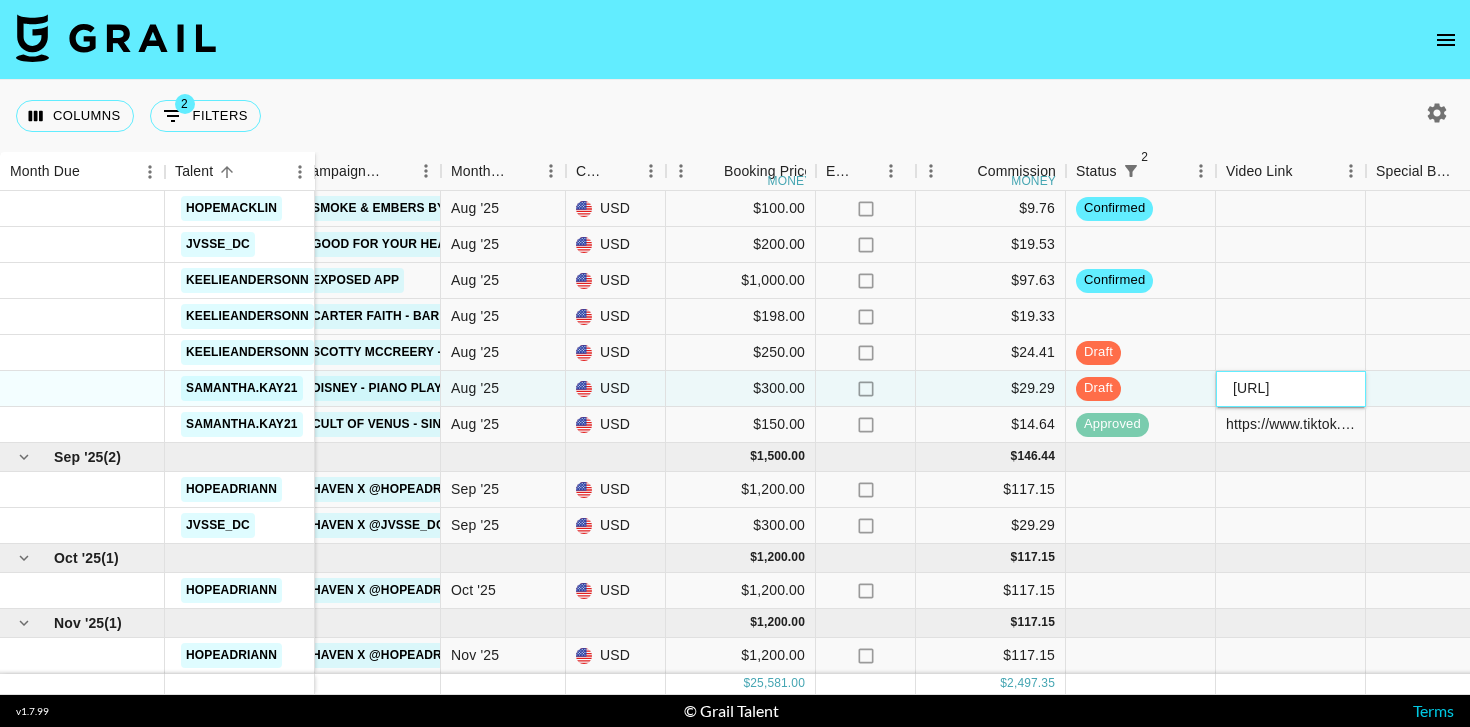 type on "[URL]" 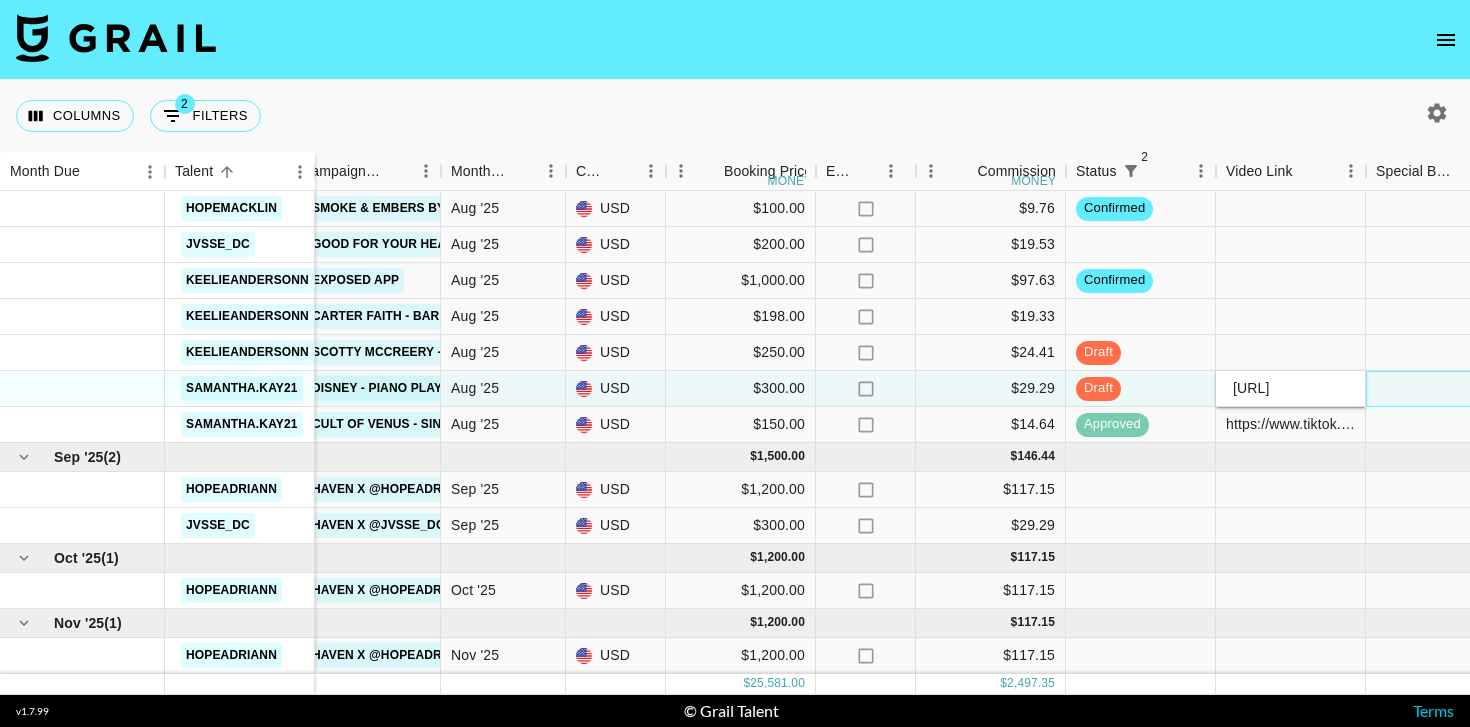 click at bounding box center [1441, 389] 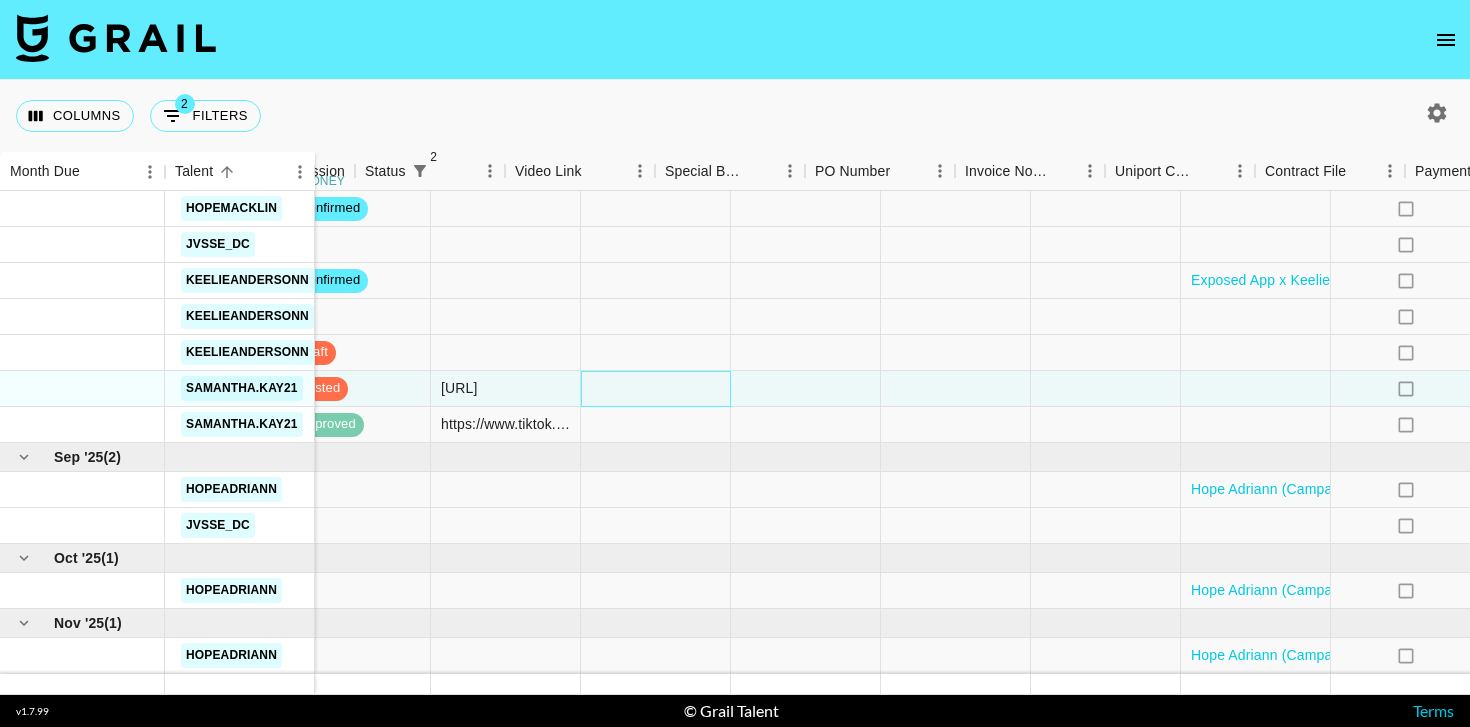 scroll, scrollTop: 1412, scrollLeft: 1500, axis: both 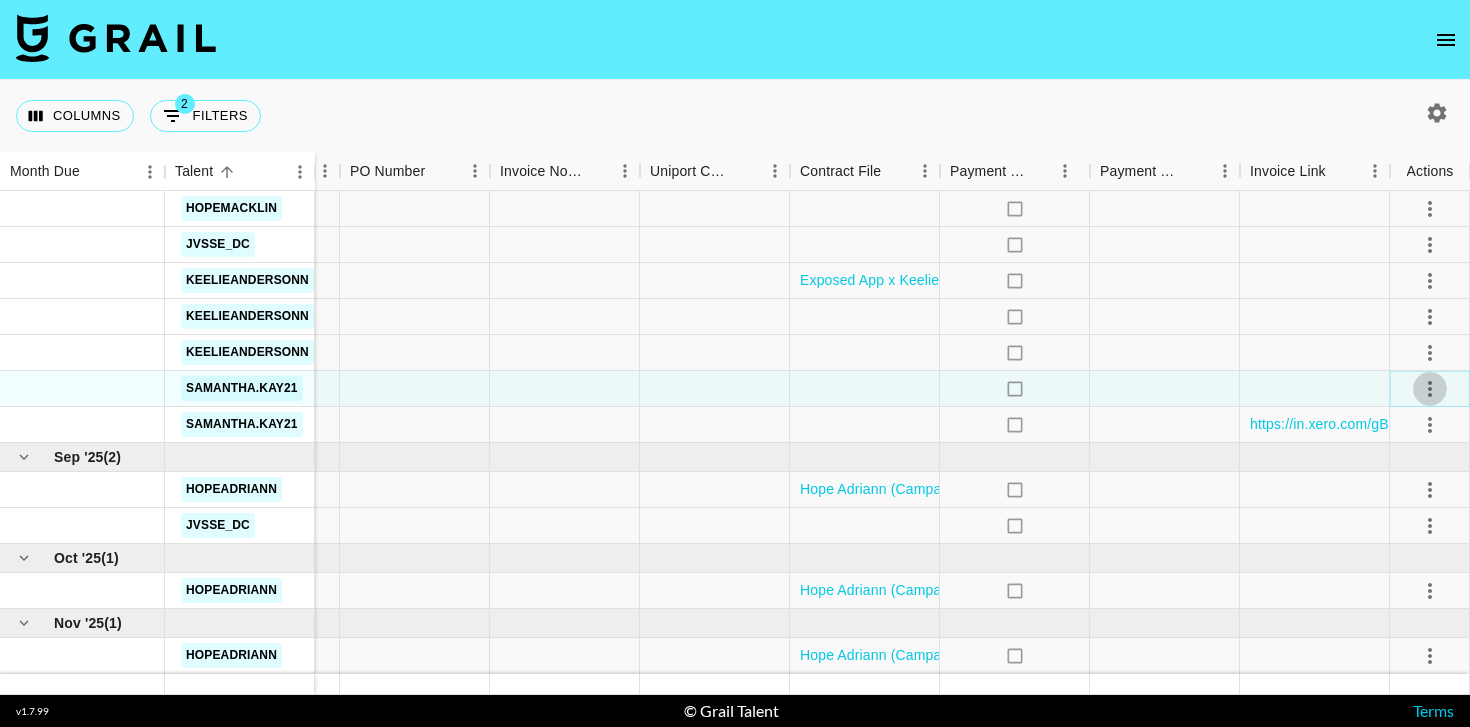 click 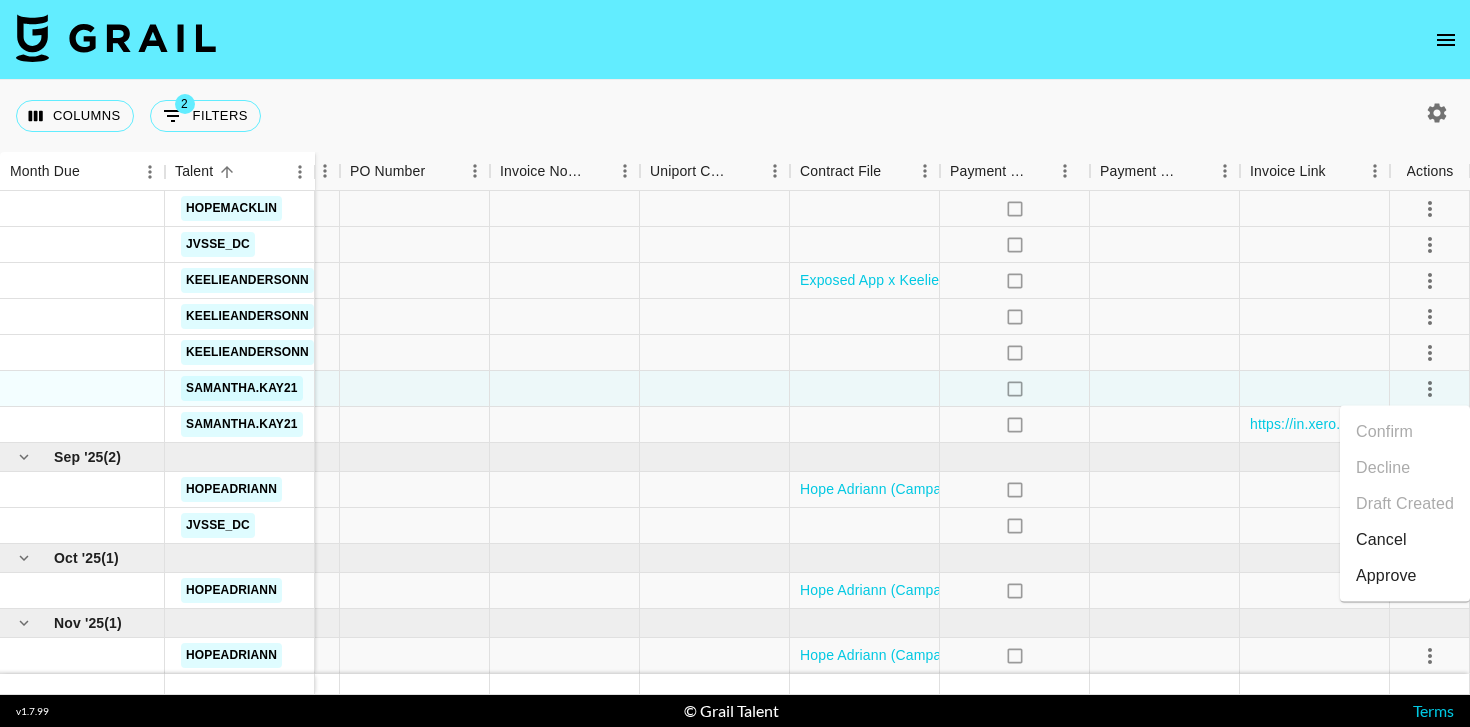 click on "Approve" at bounding box center [1386, 576] 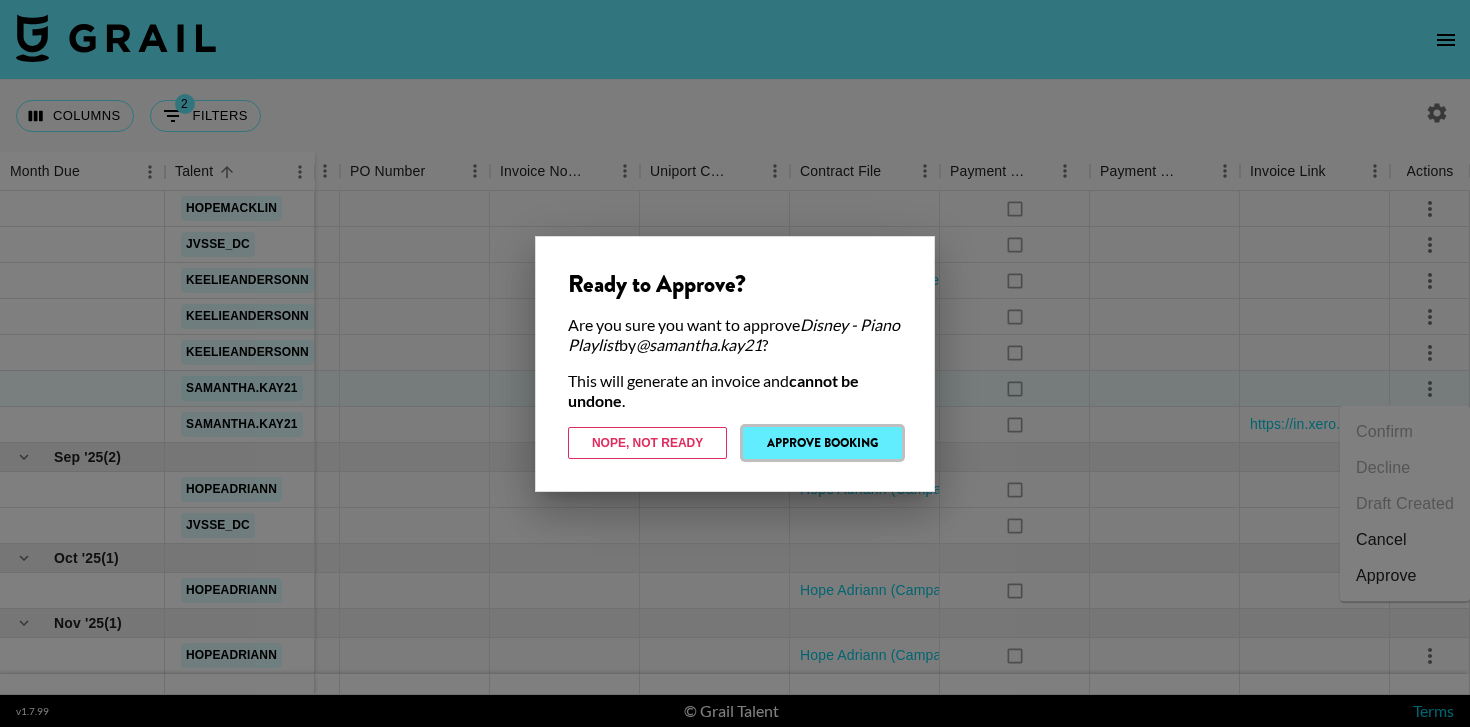 click on "Approve Booking" at bounding box center [822, 443] 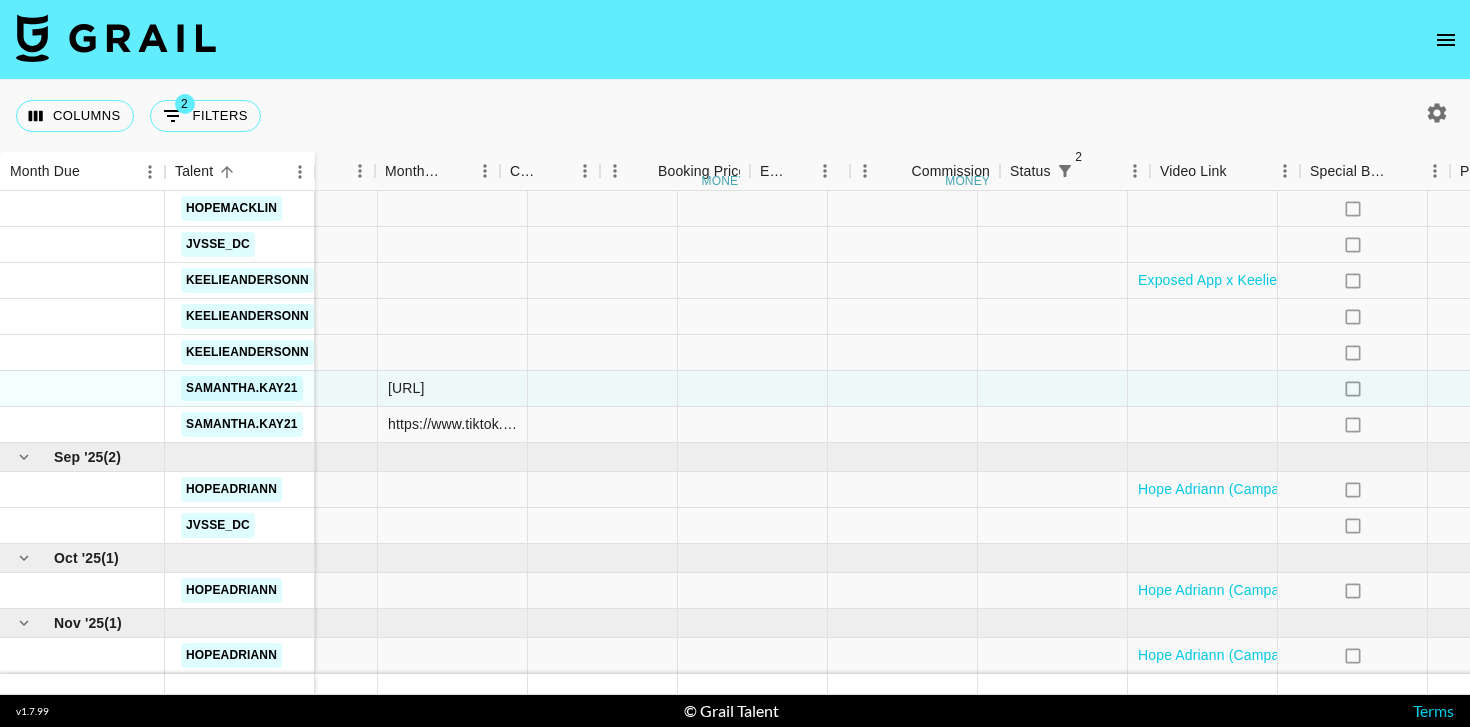 scroll, scrollTop: 1412, scrollLeft: 1500, axis: both 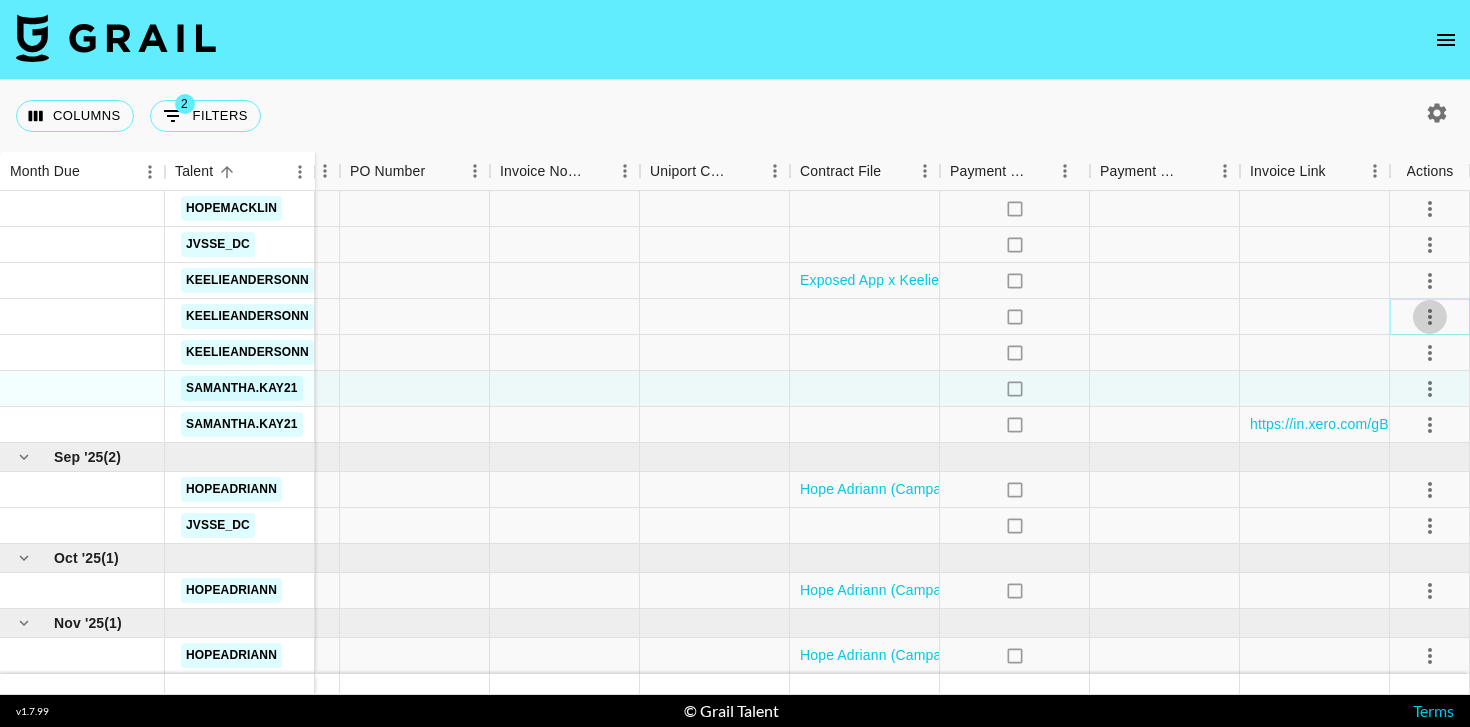 click 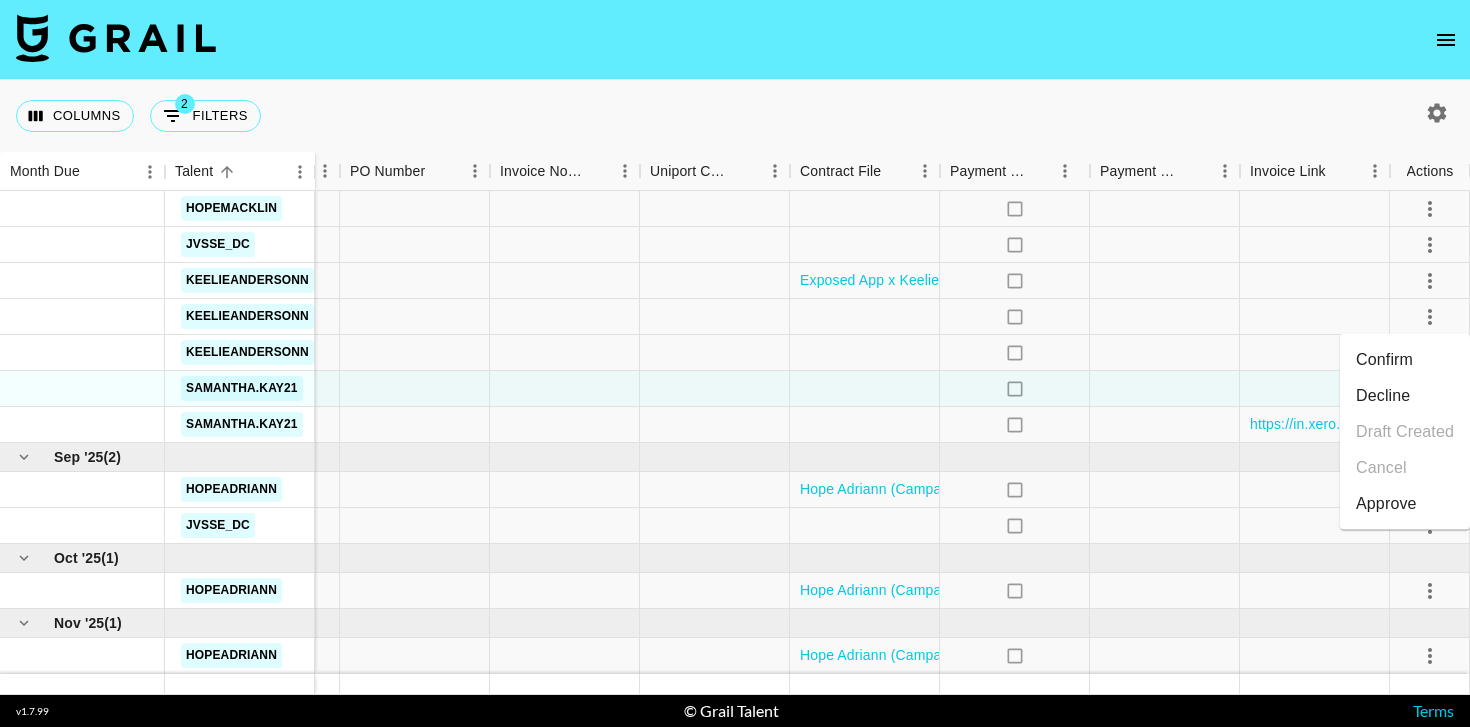 click on "Confirm" at bounding box center [1405, 360] 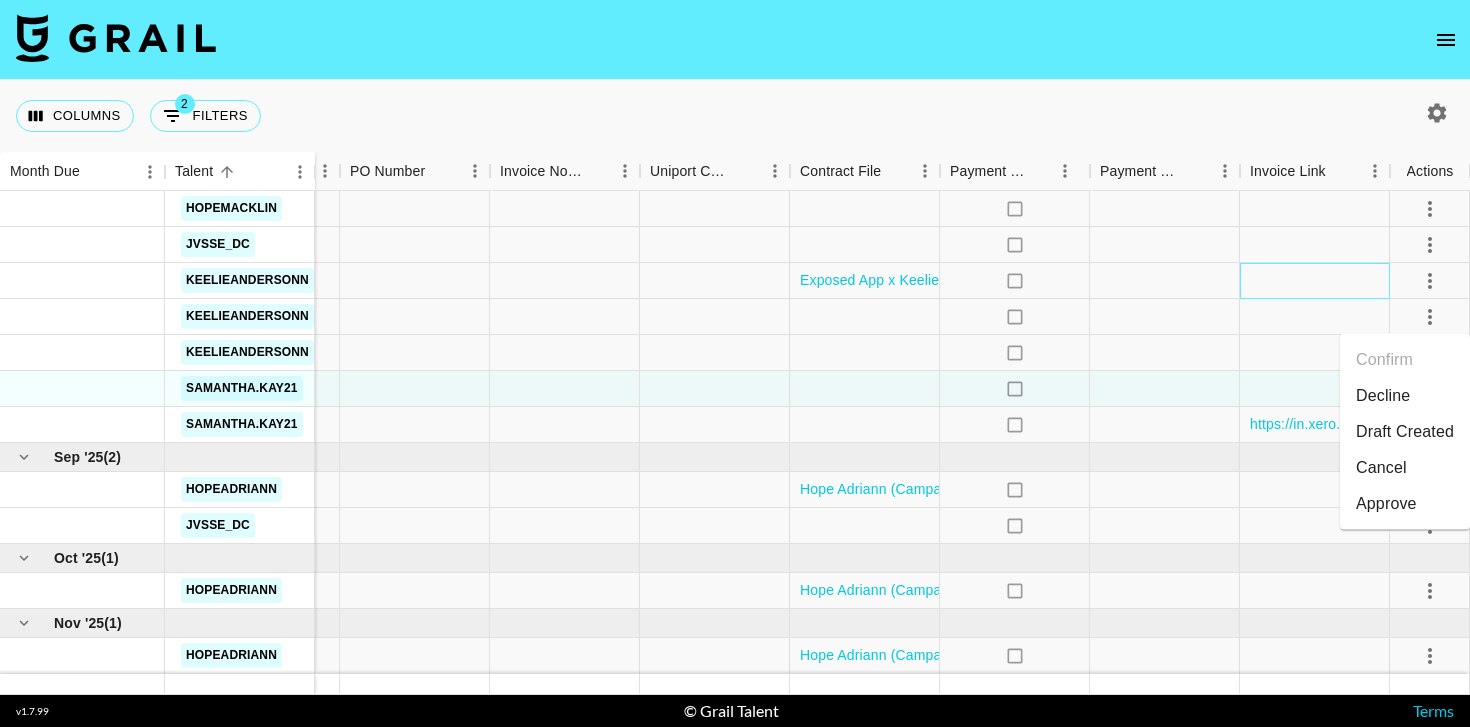 click at bounding box center [1315, 281] 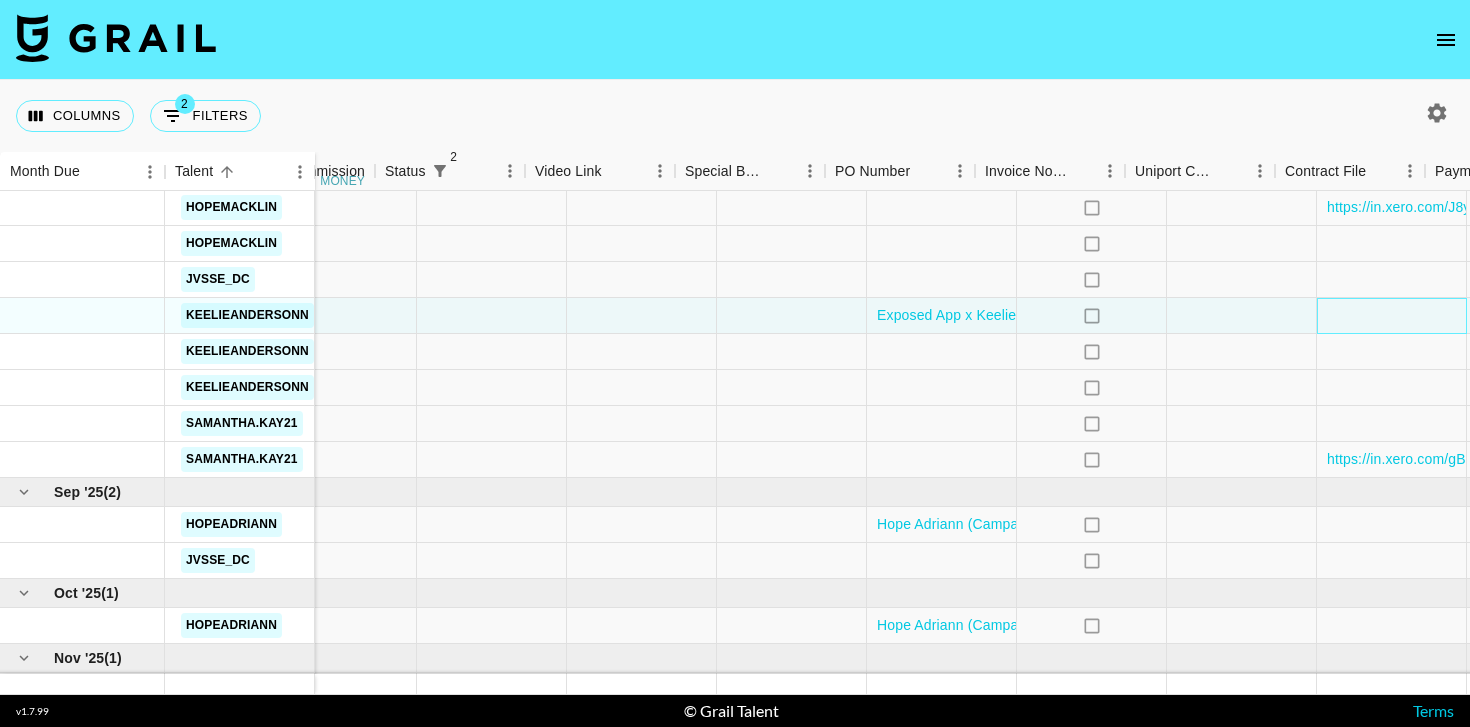 scroll, scrollTop: 1377, scrollLeft: 1500, axis: both 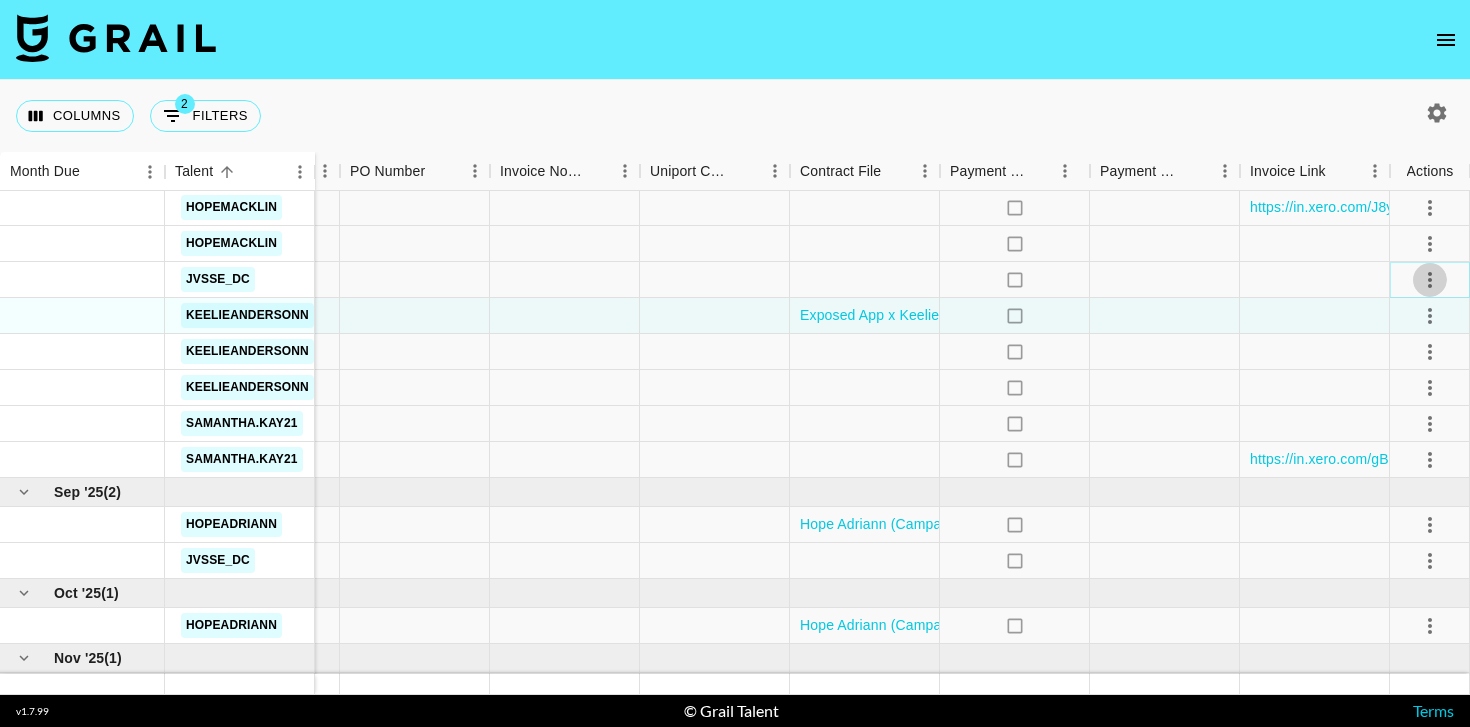 click 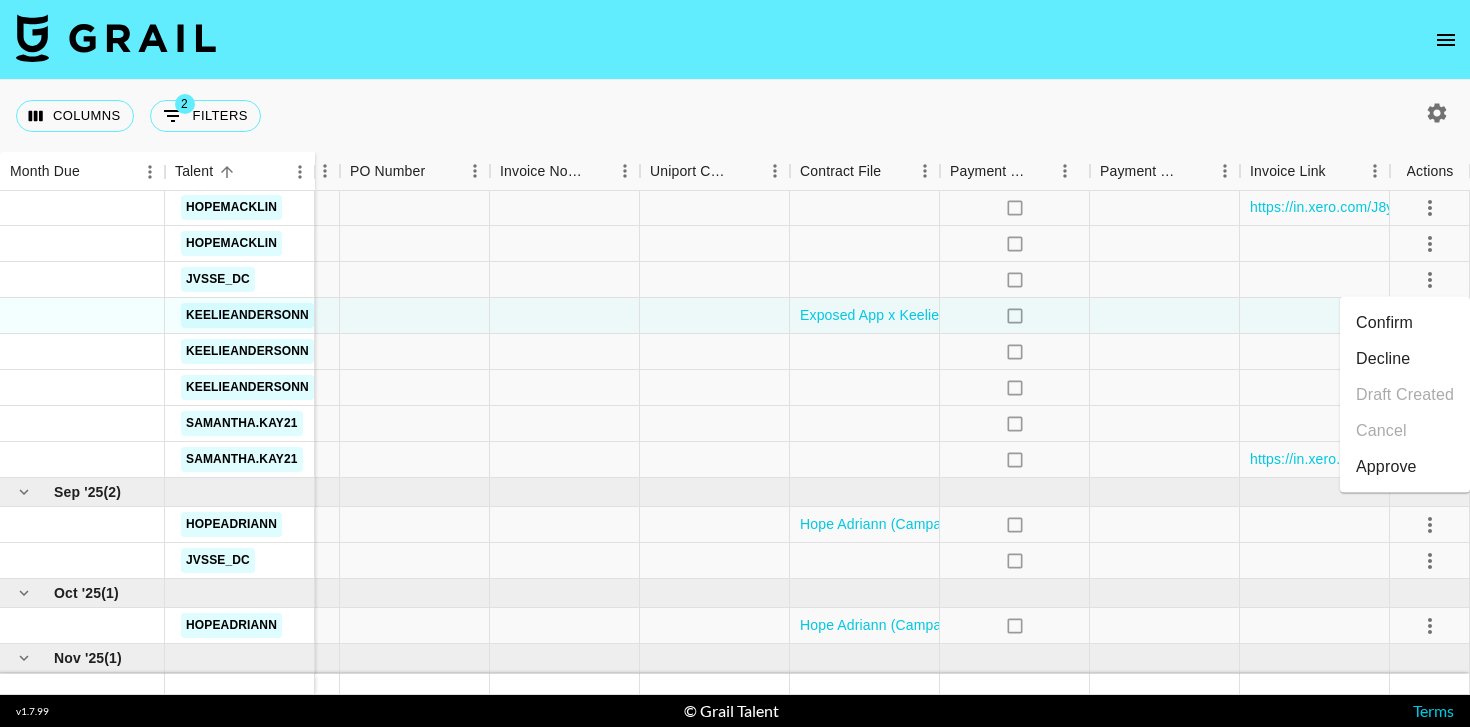 click on "Decline" at bounding box center [1405, 359] 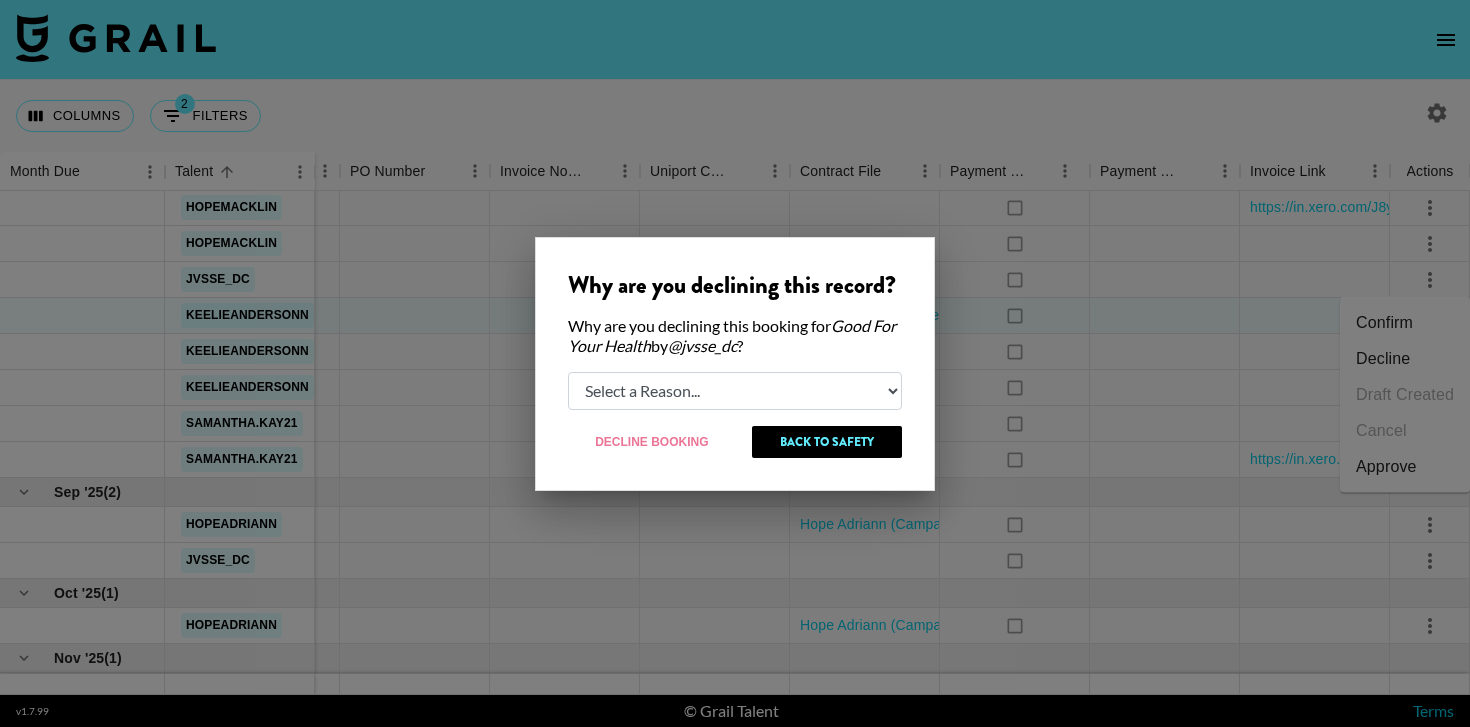 click on "Select a Reason... Relogging this deal due to a data issue The booker cancelled The creator declined" at bounding box center (735, 391) 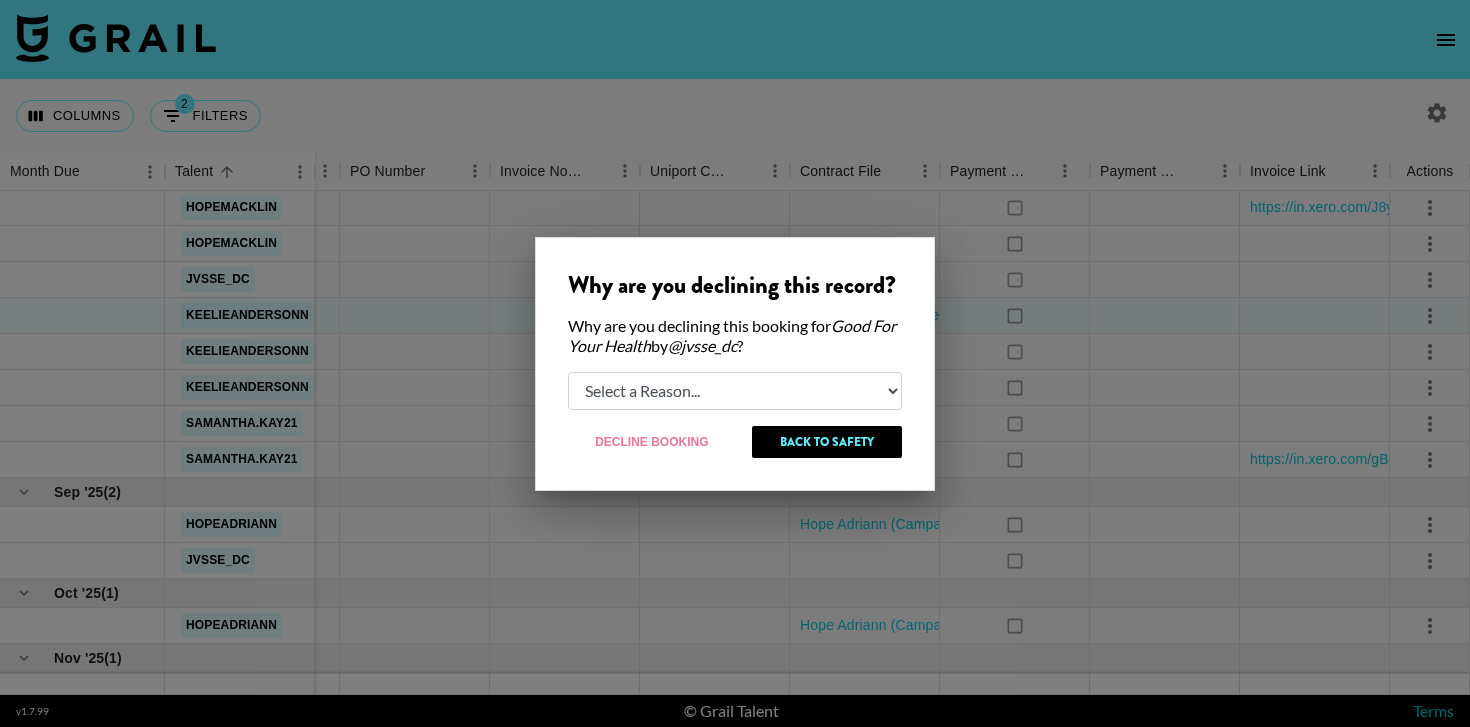 select on "creator_decline" 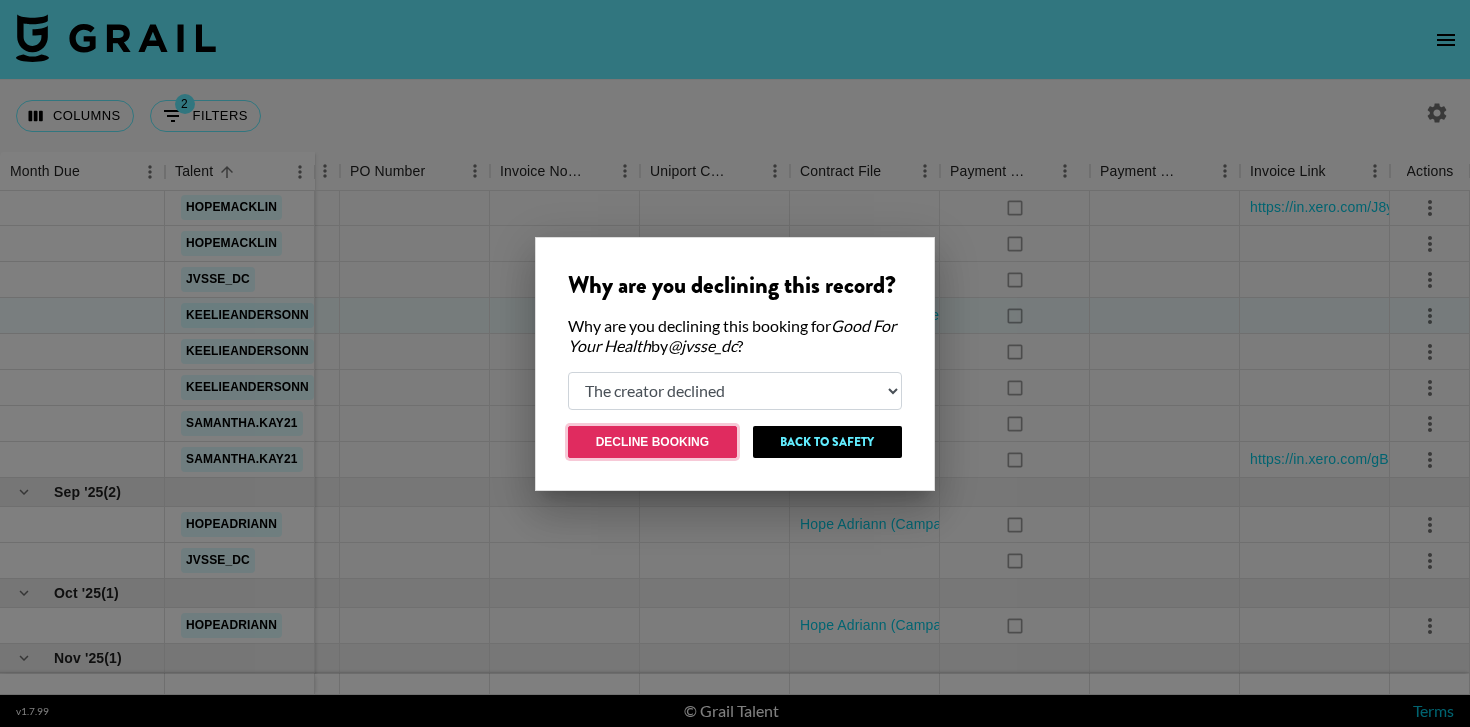click on "Decline Booking" at bounding box center (652, 442) 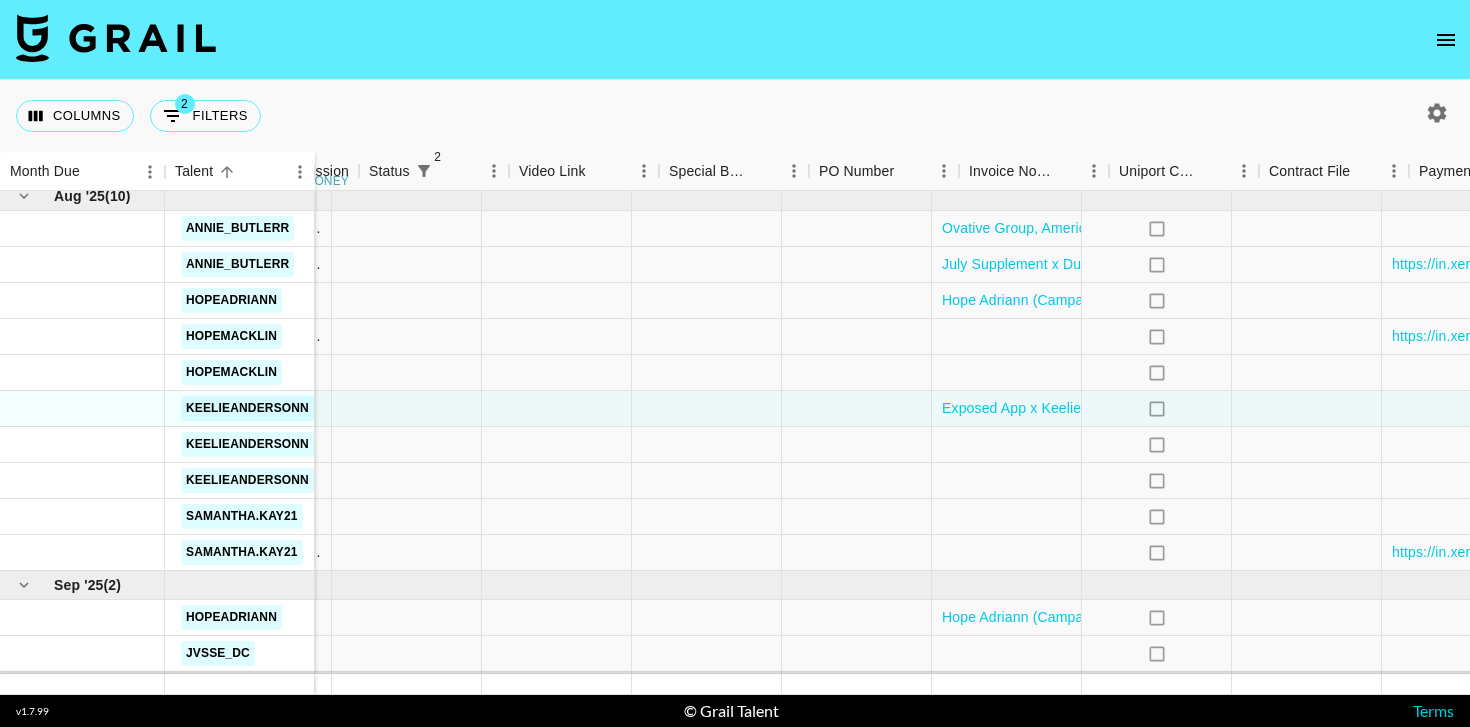 scroll, scrollTop: 1248, scrollLeft: 1500, axis: both 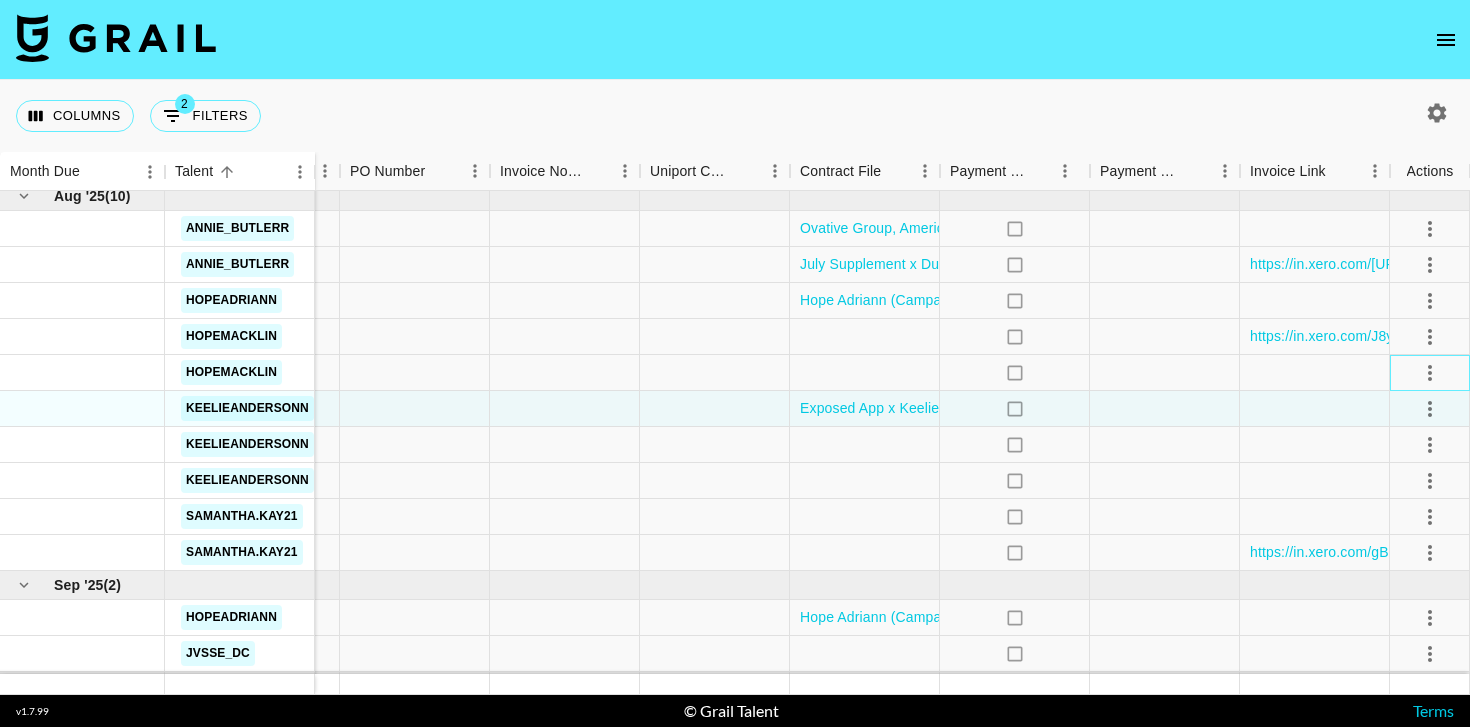 click at bounding box center (1430, 373) 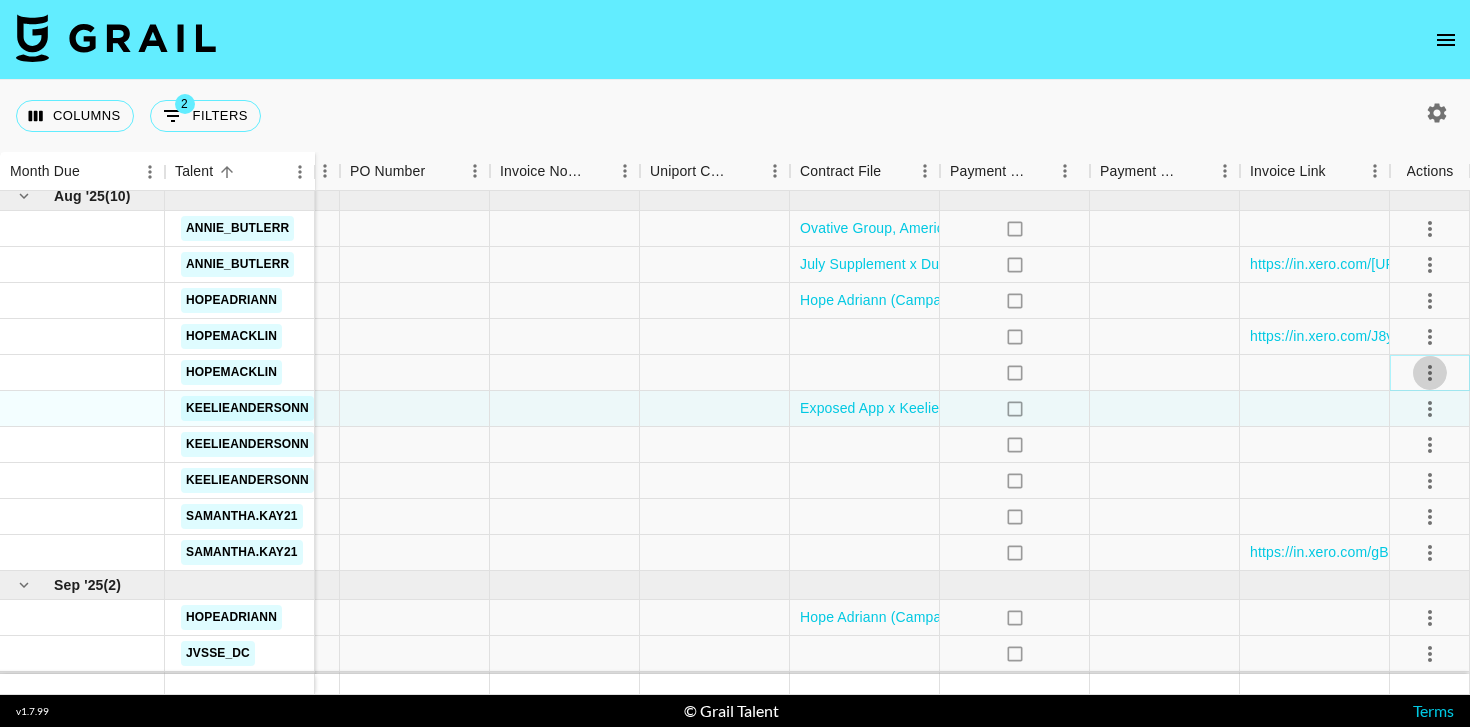 click 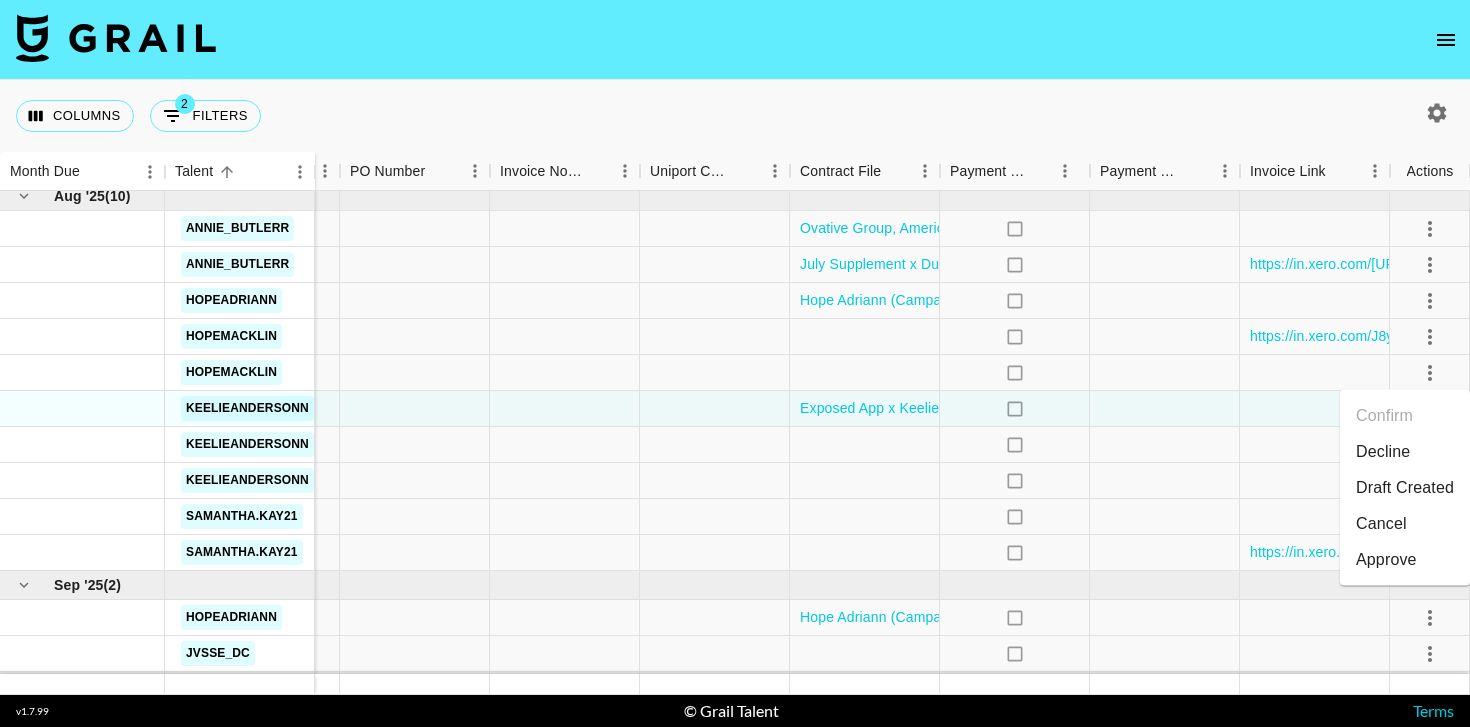 click on "Draft Created" at bounding box center (1405, 488) 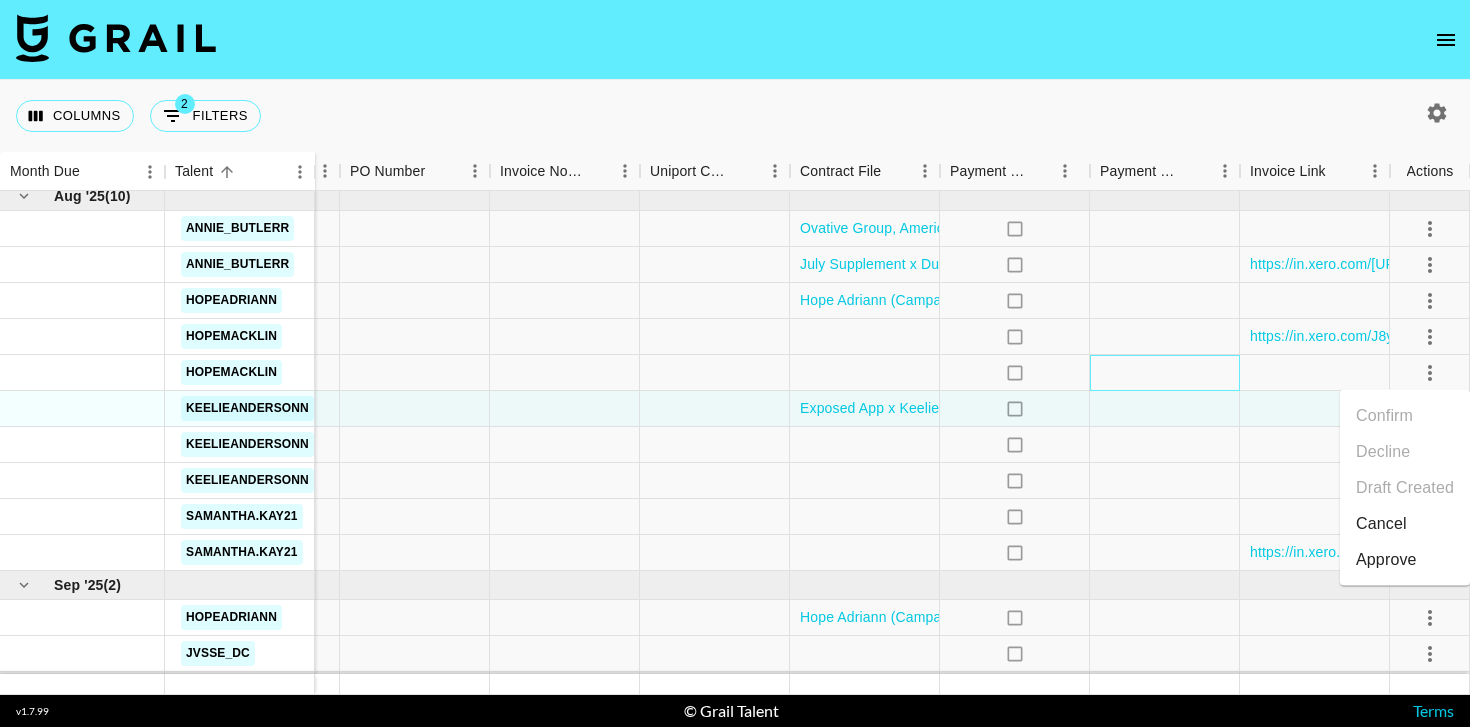 click at bounding box center (1165, 373) 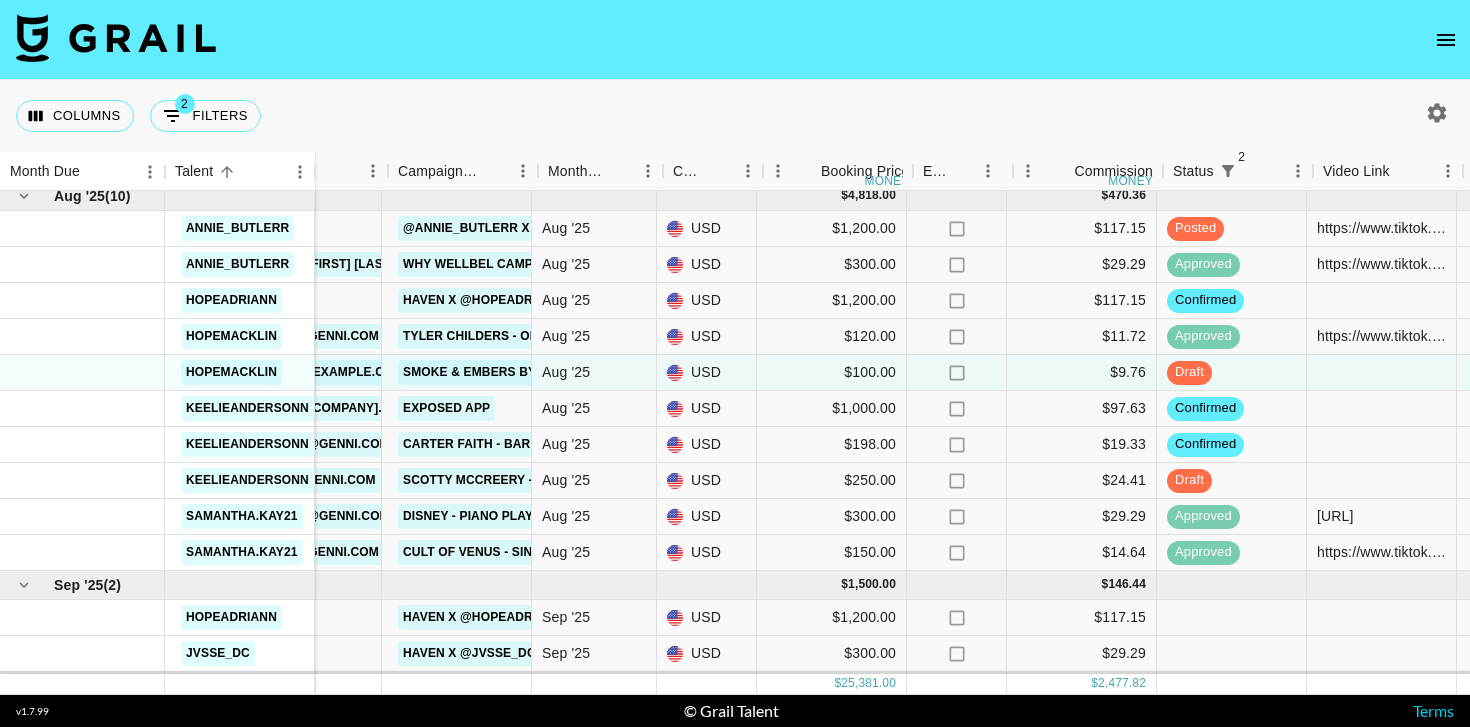 scroll, scrollTop: 1248, scrollLeft: 224, axis: both 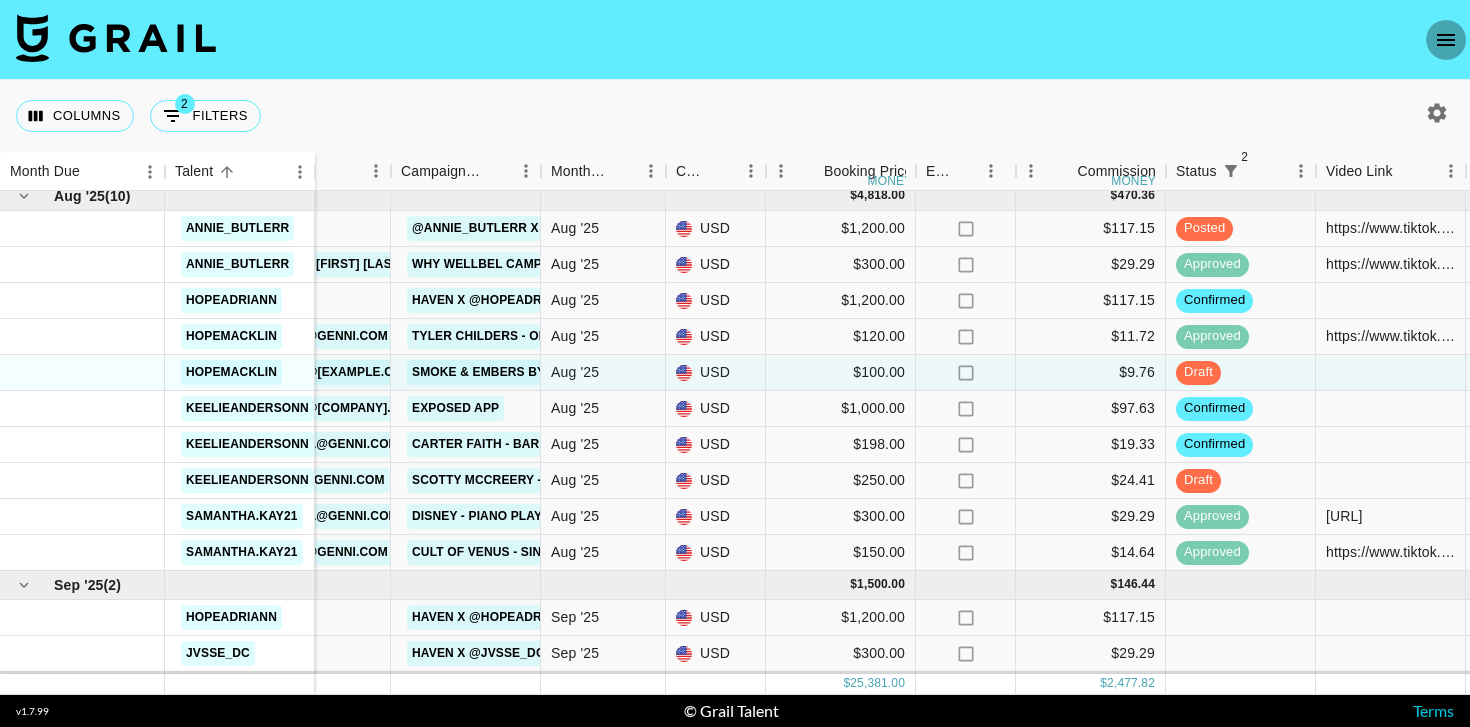 click 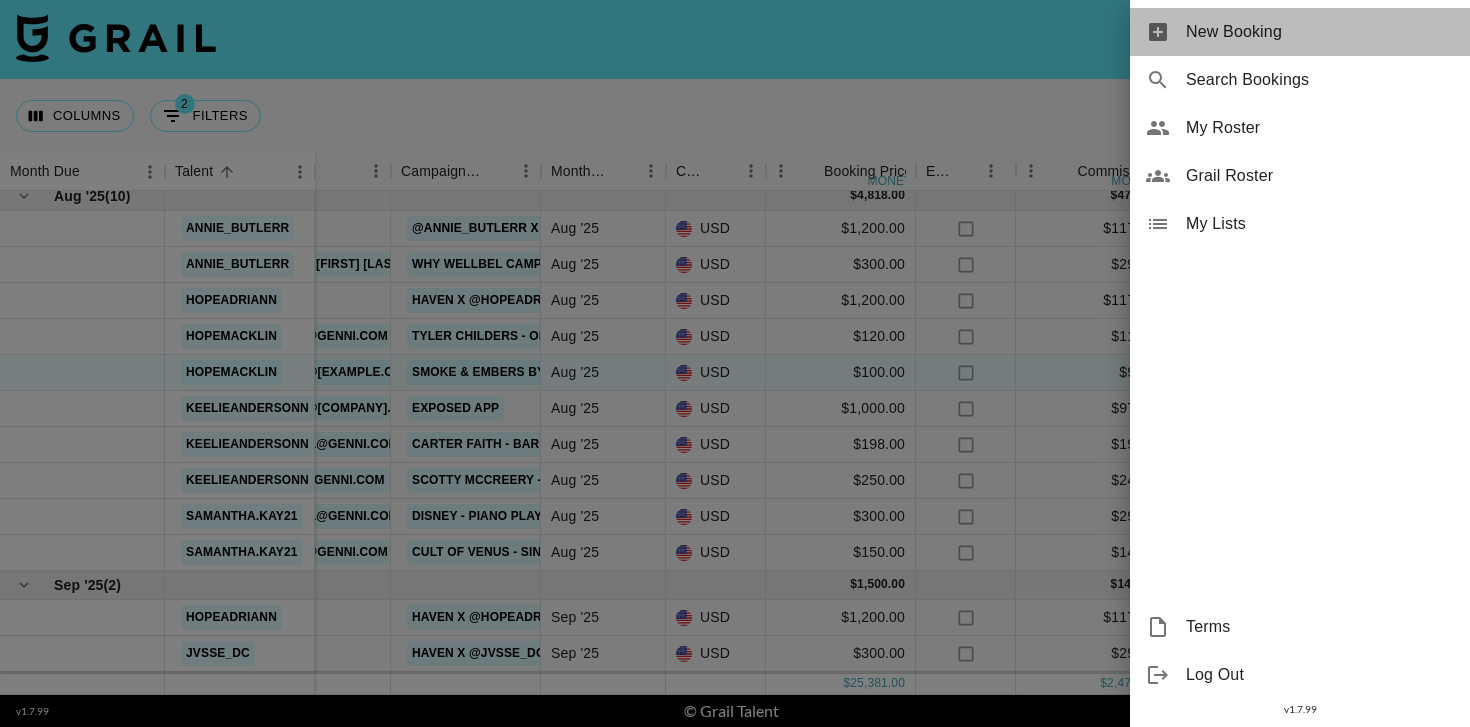 click on "New Booking" at bounding box center [1320, 32] 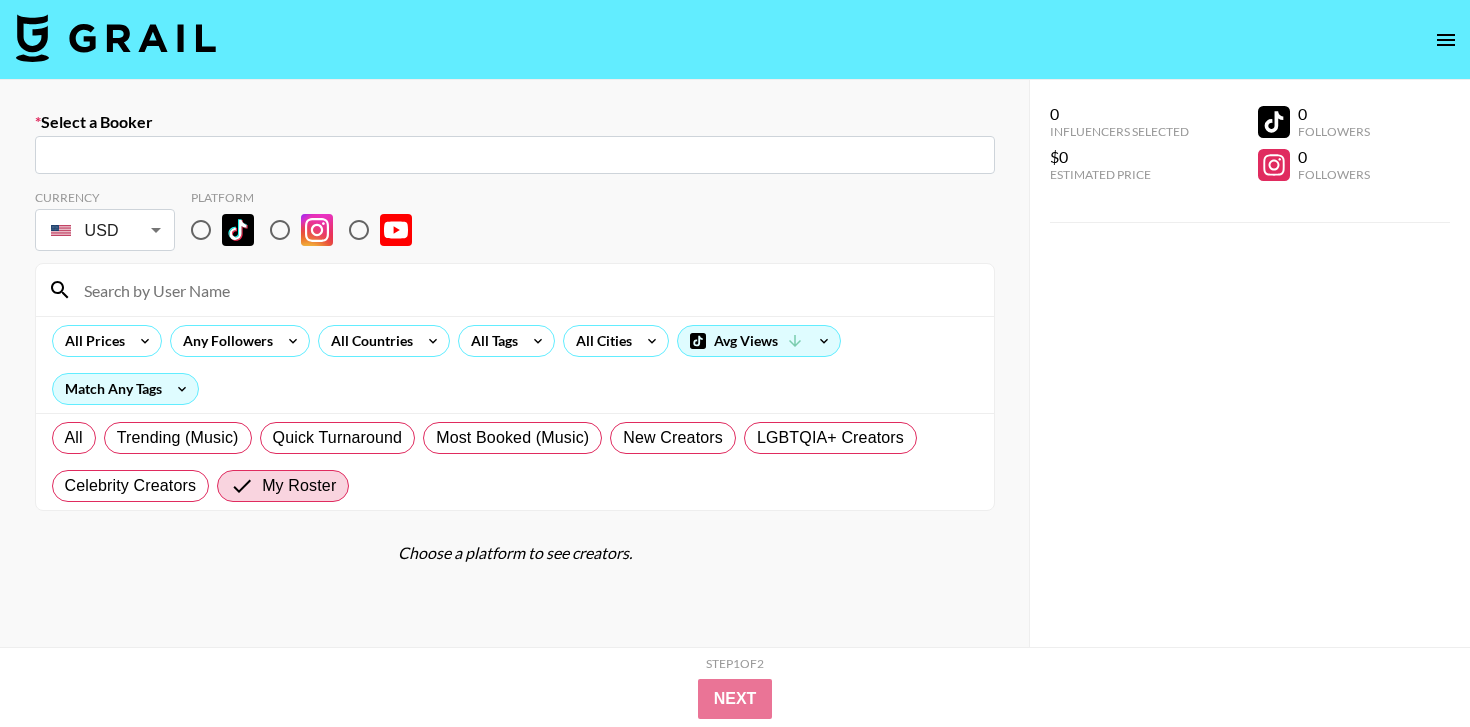 click on "​" at bounding box center (515, 155) 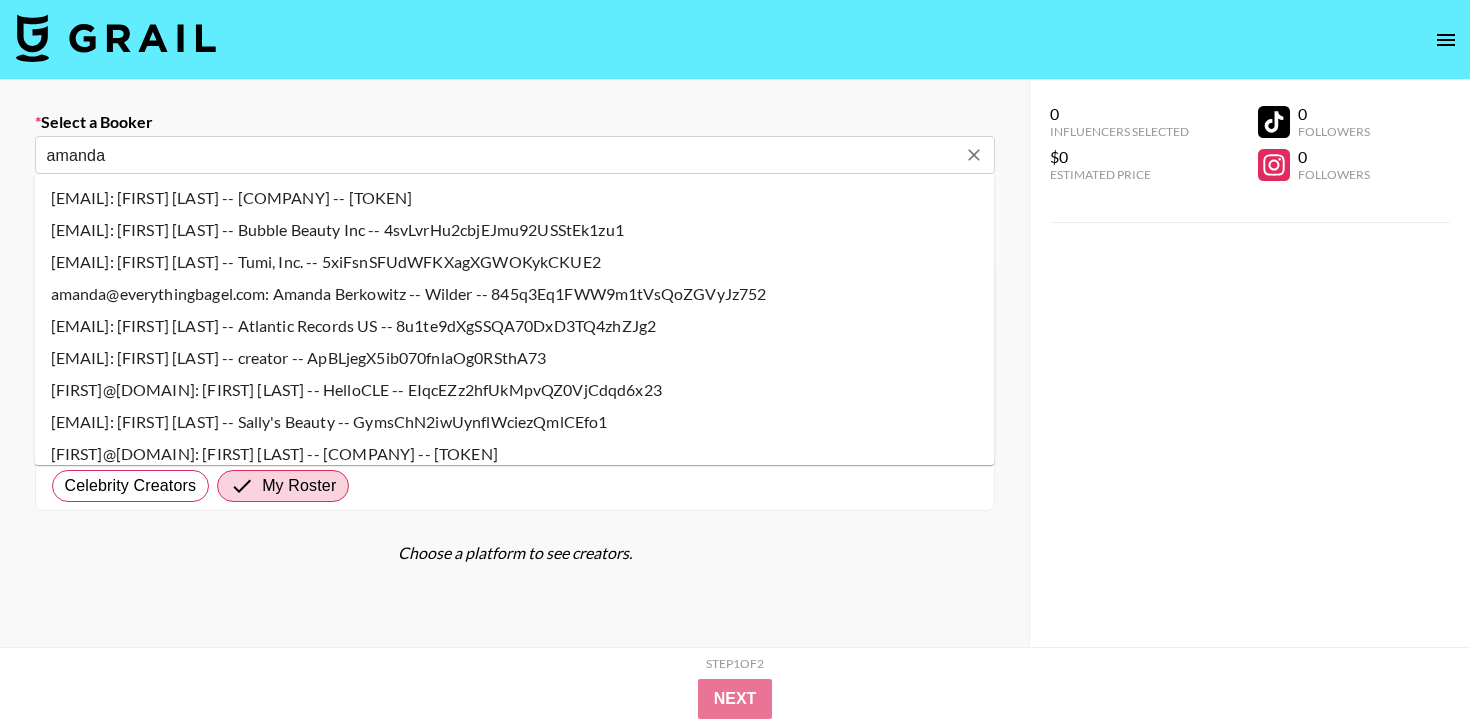 type on "[FIRST]@[DOMAIN]: [FIRST] [LAST] -- [COMPANY] -- [TOKEN]" 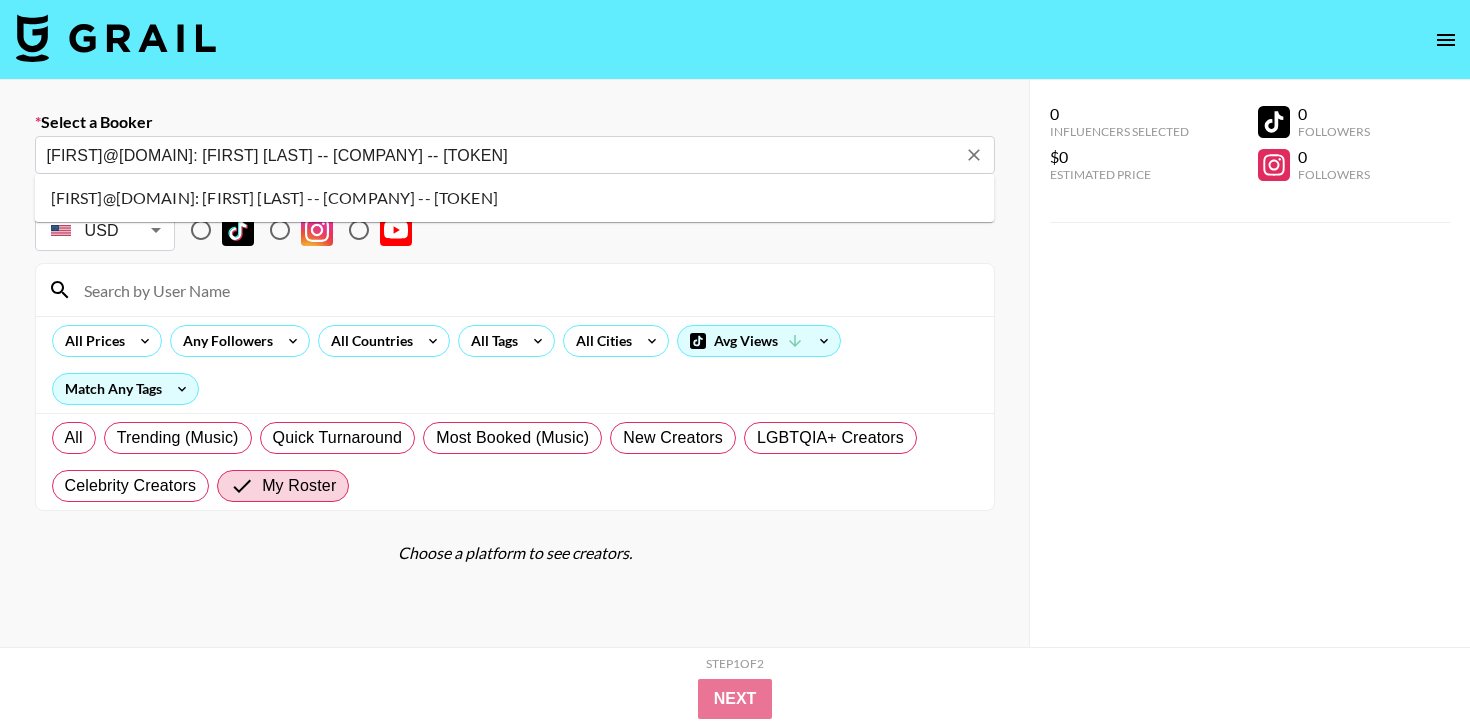 click on "[FIRST]@[DOMAIN]: [FIRST] [LAST] -- [COMPANY] -- [TOKEN]" at bounding box center [515, 198] 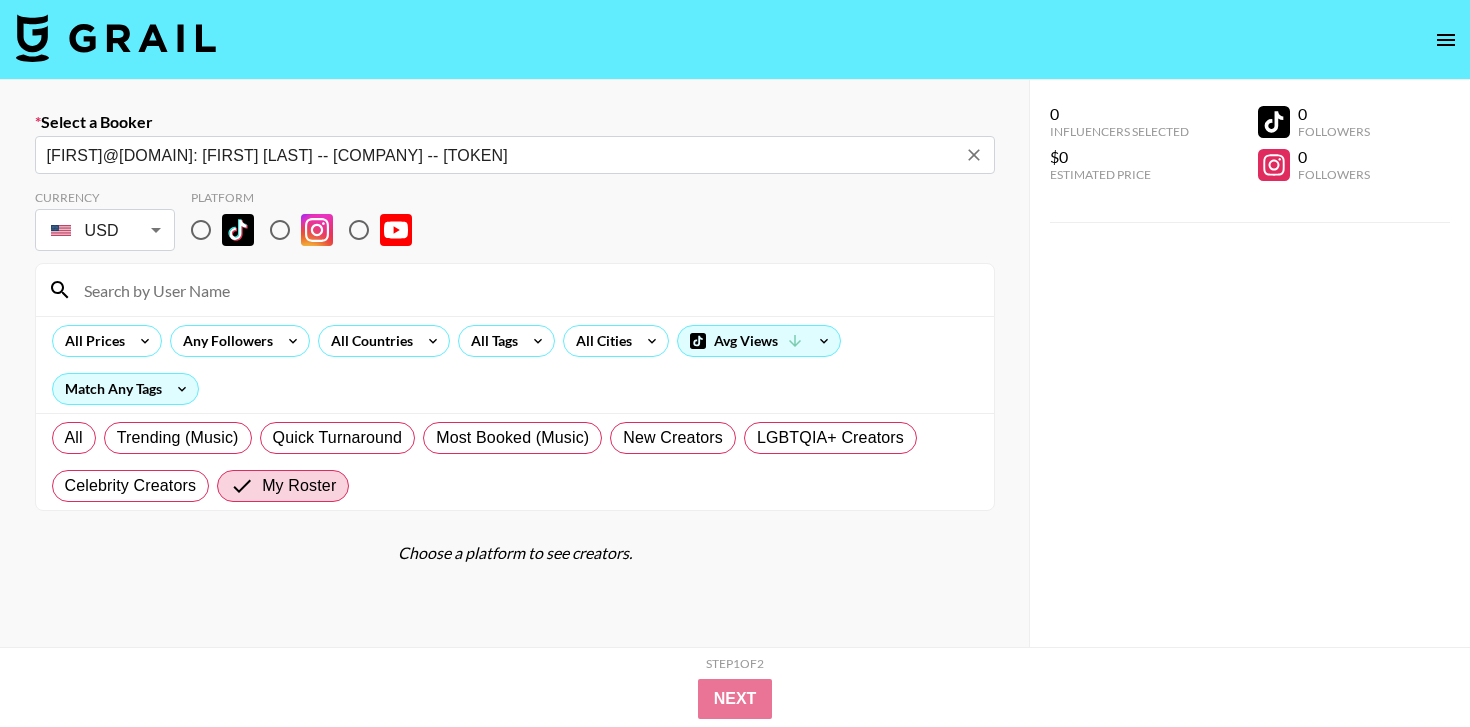 click at bounding box center (201, 230) 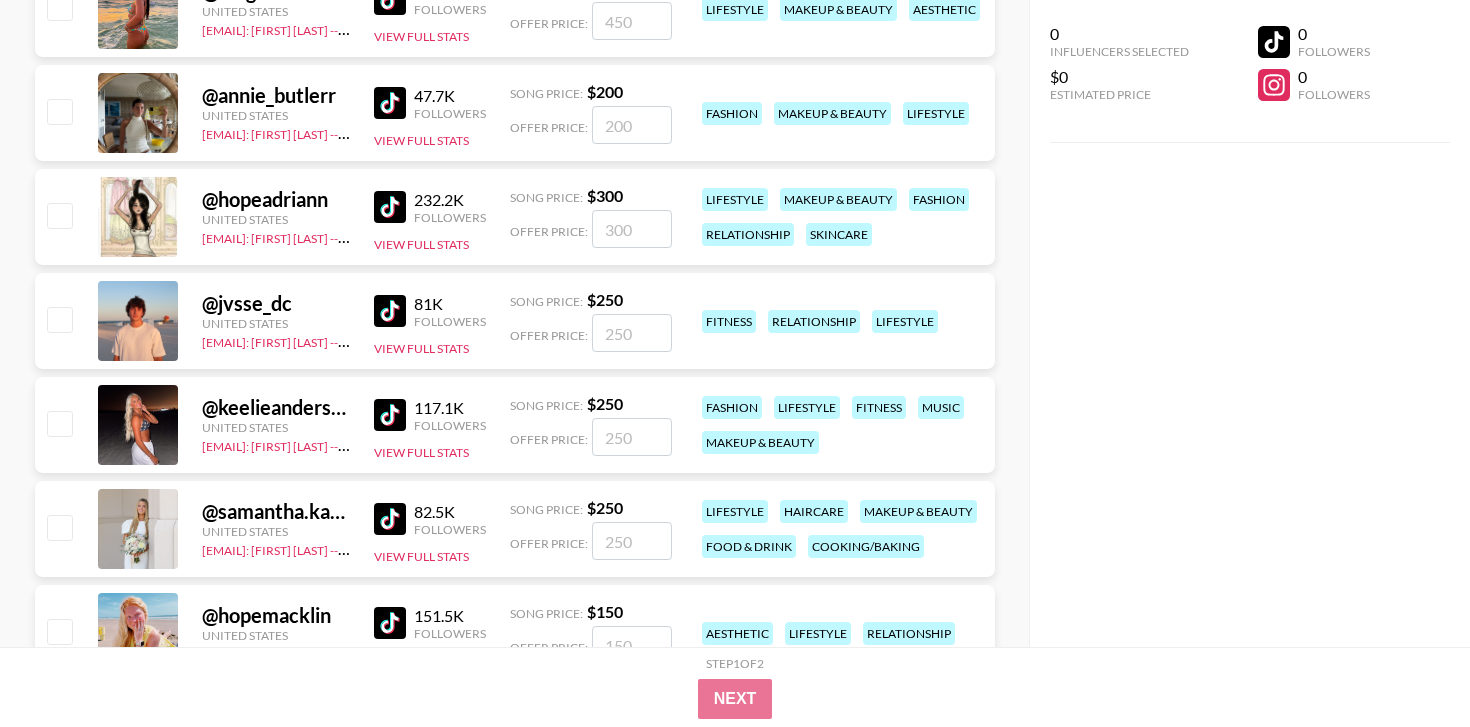 scroll, scrollTop: 656, scrollLeft: 0, axis: vertical 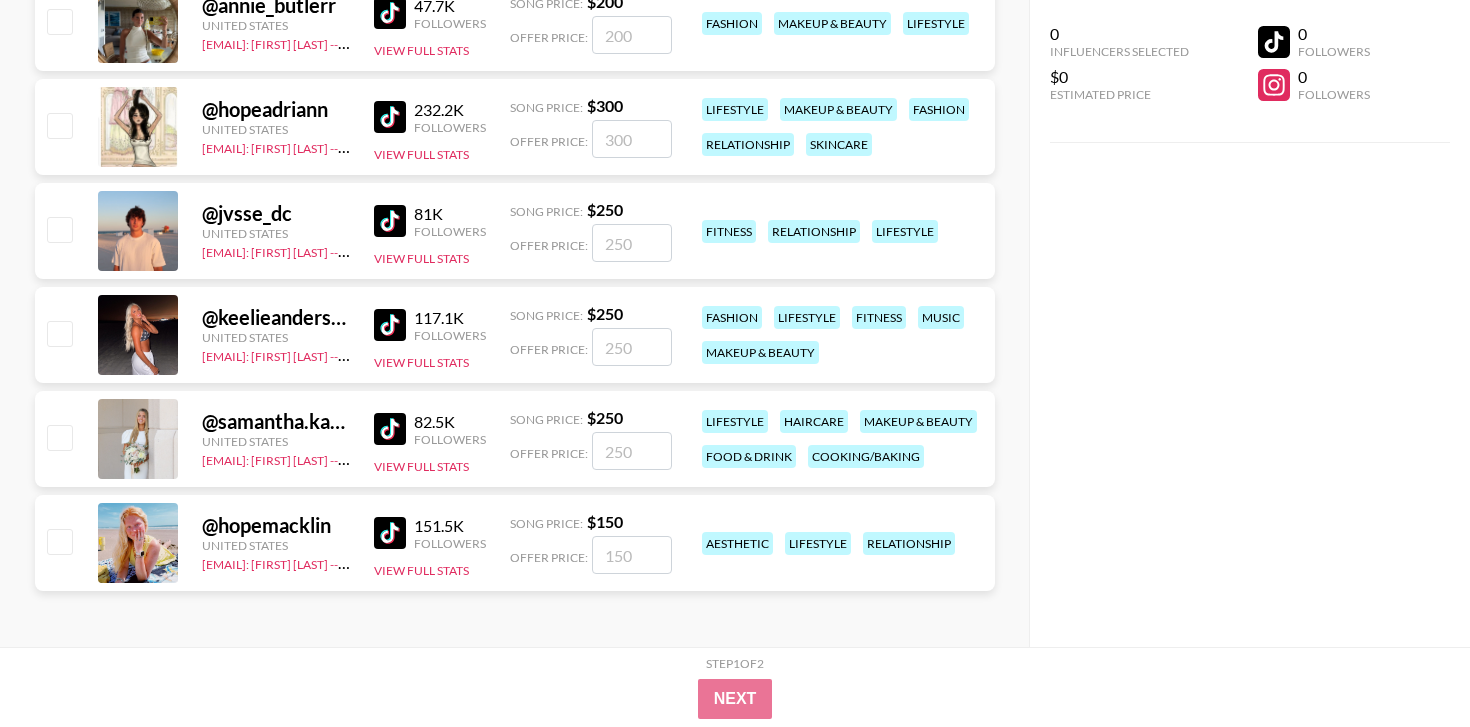 click at bounding box center (632, 451) 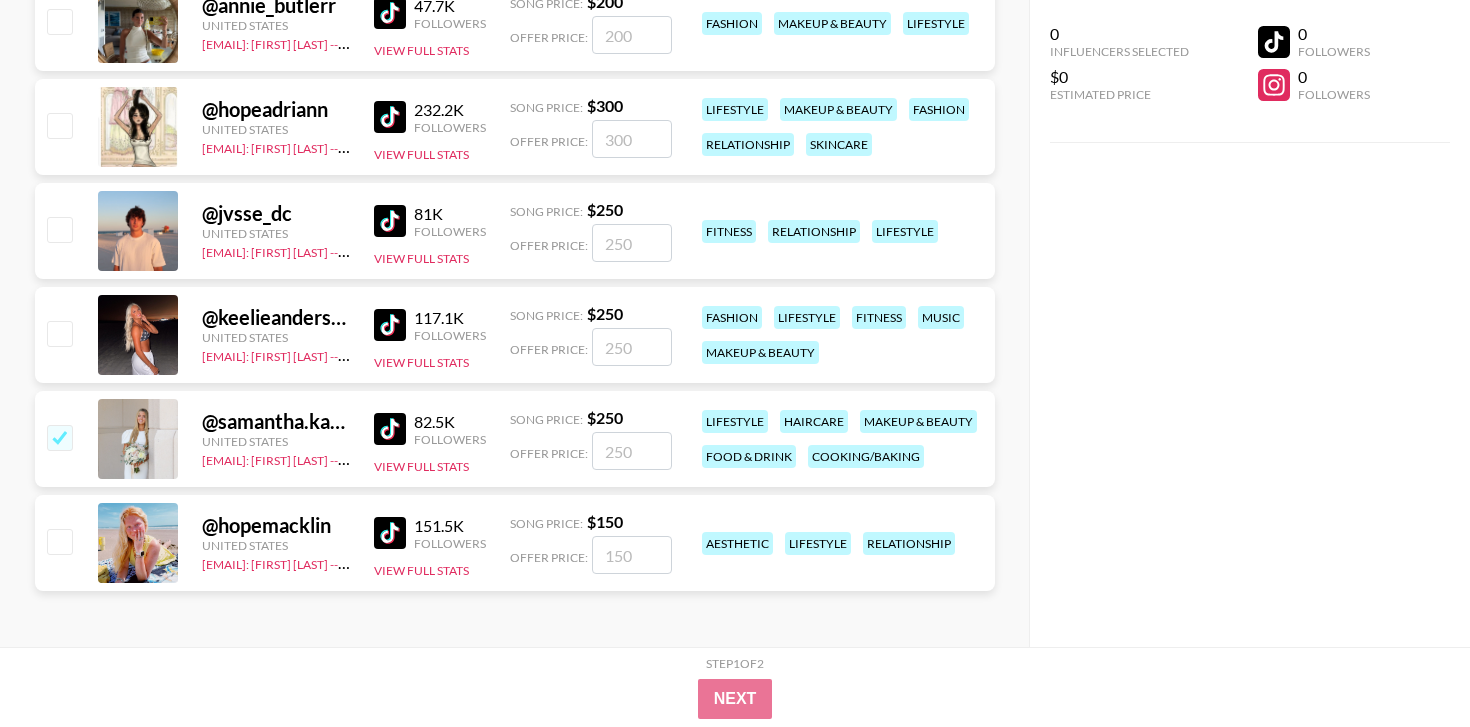 checkbox on "true" 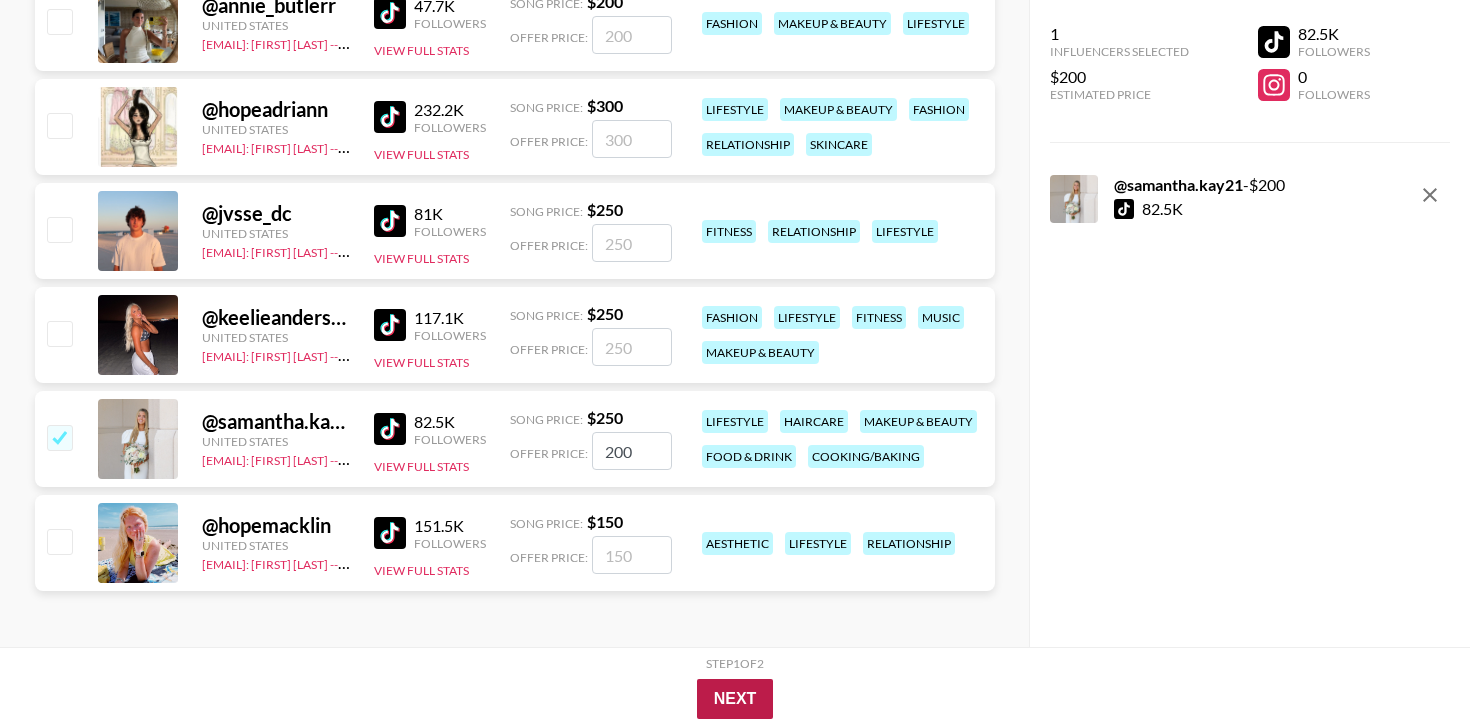 type on "200" 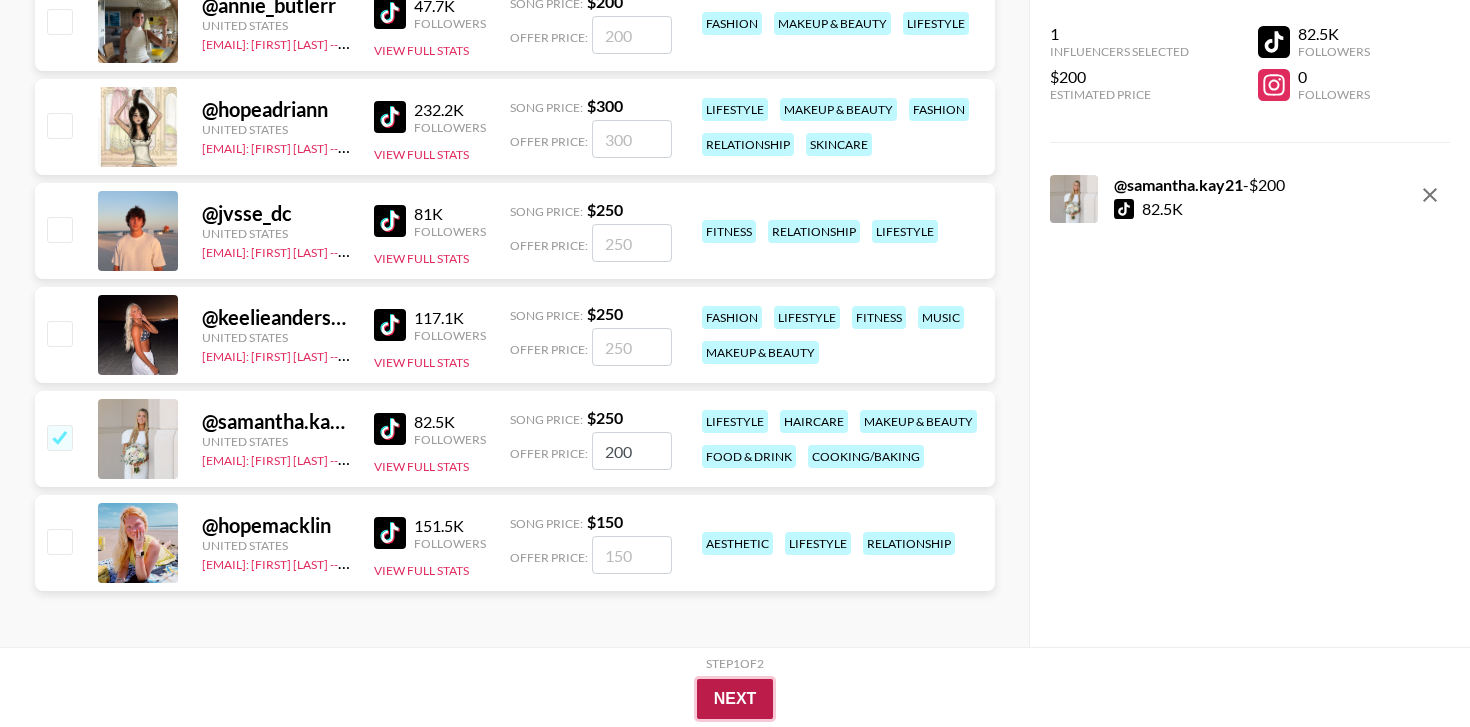 click on "Next" at bounding box center (735, 699) 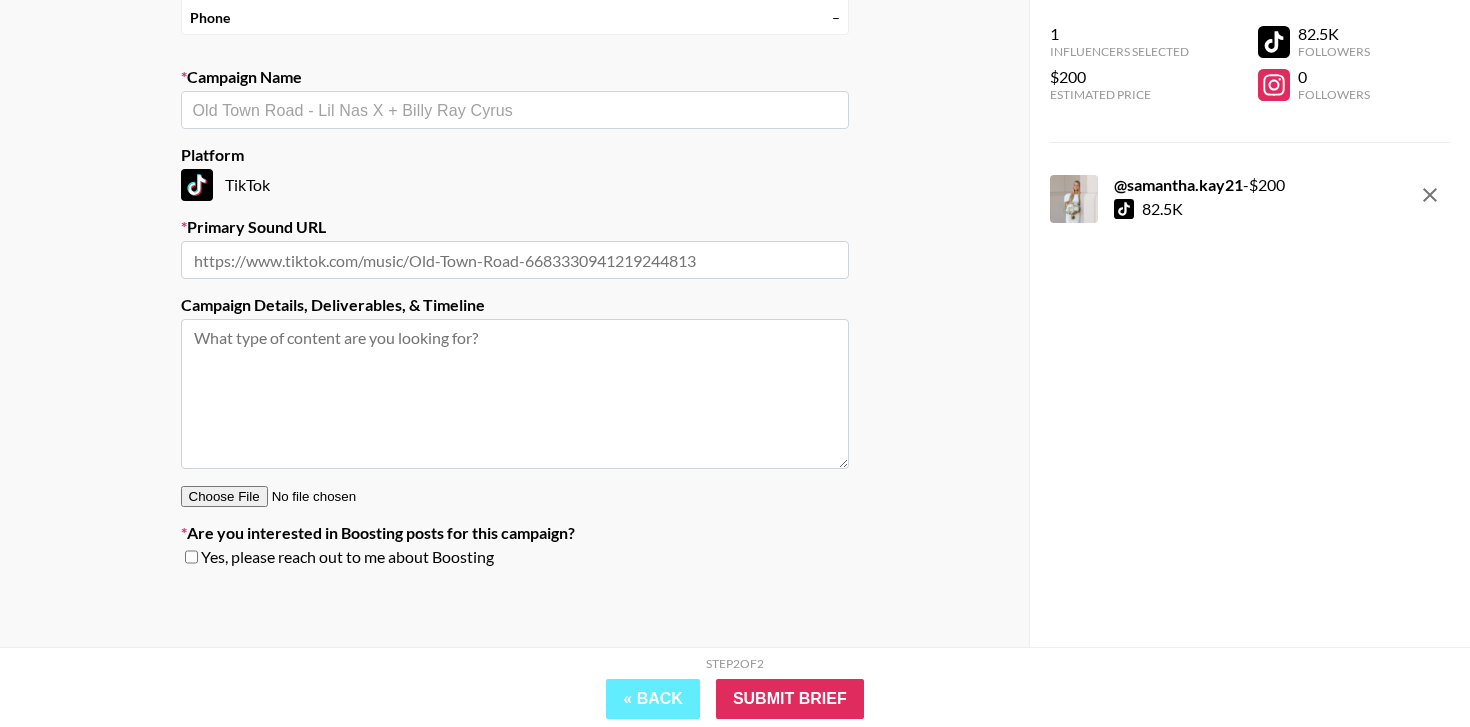 scroll, scrollTop: 0, scrollLeft: 0, axis: both 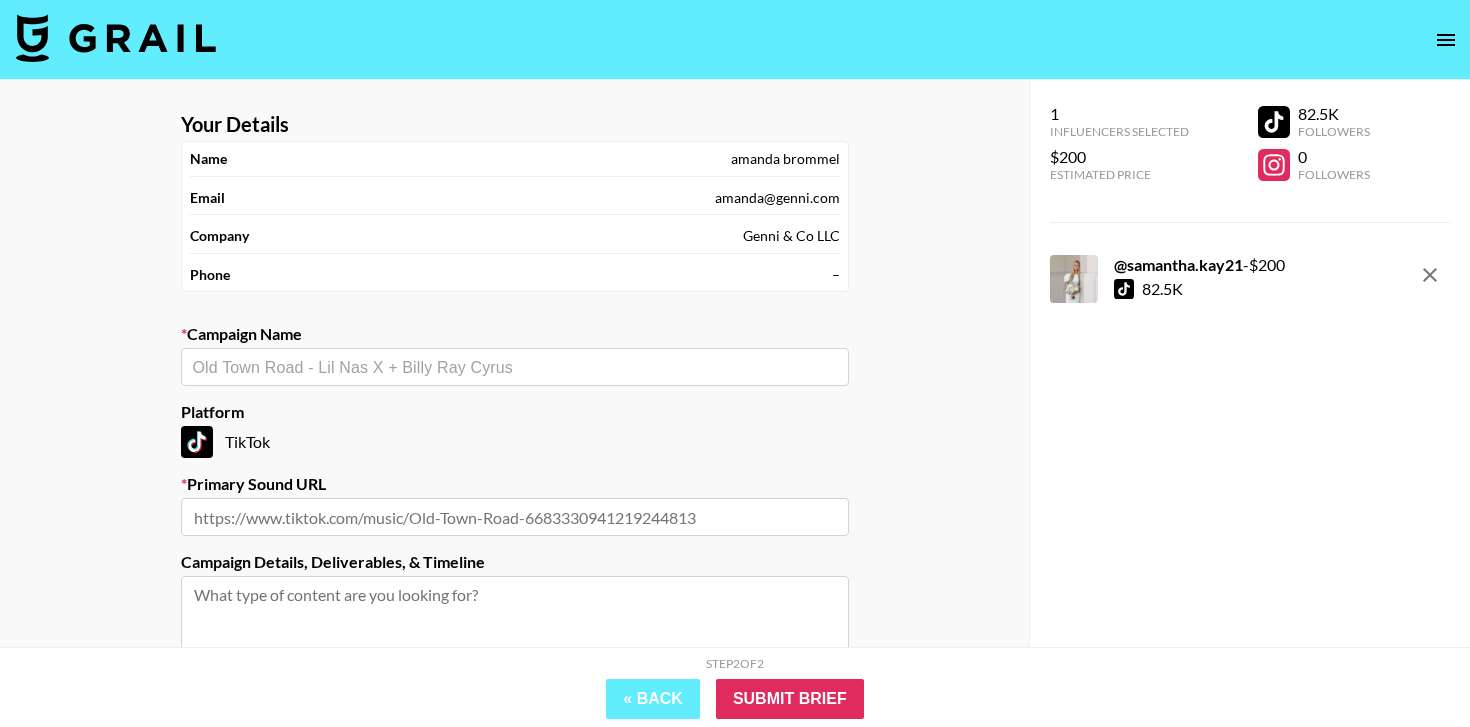 click at bounding box center (515, 367) 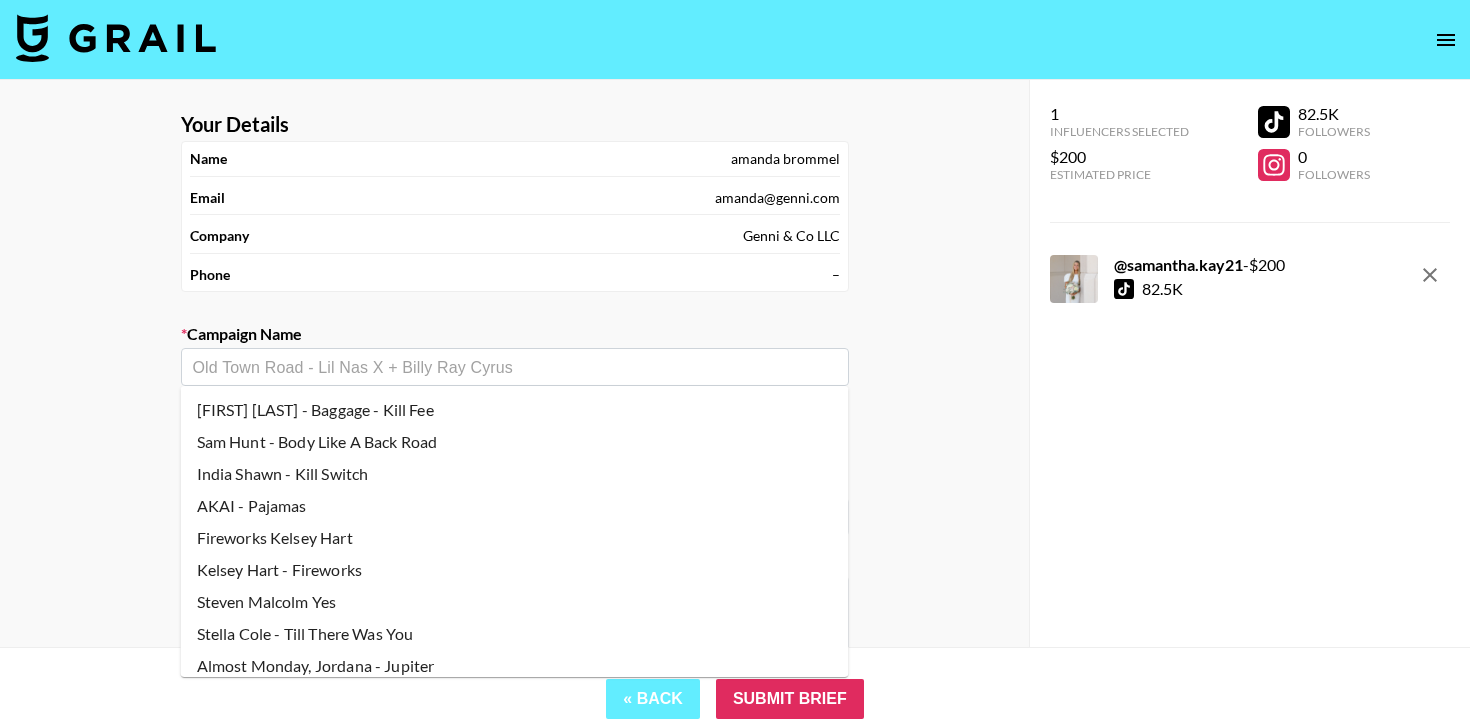 paste on "Tigirlily - Thinking 'Bout That" 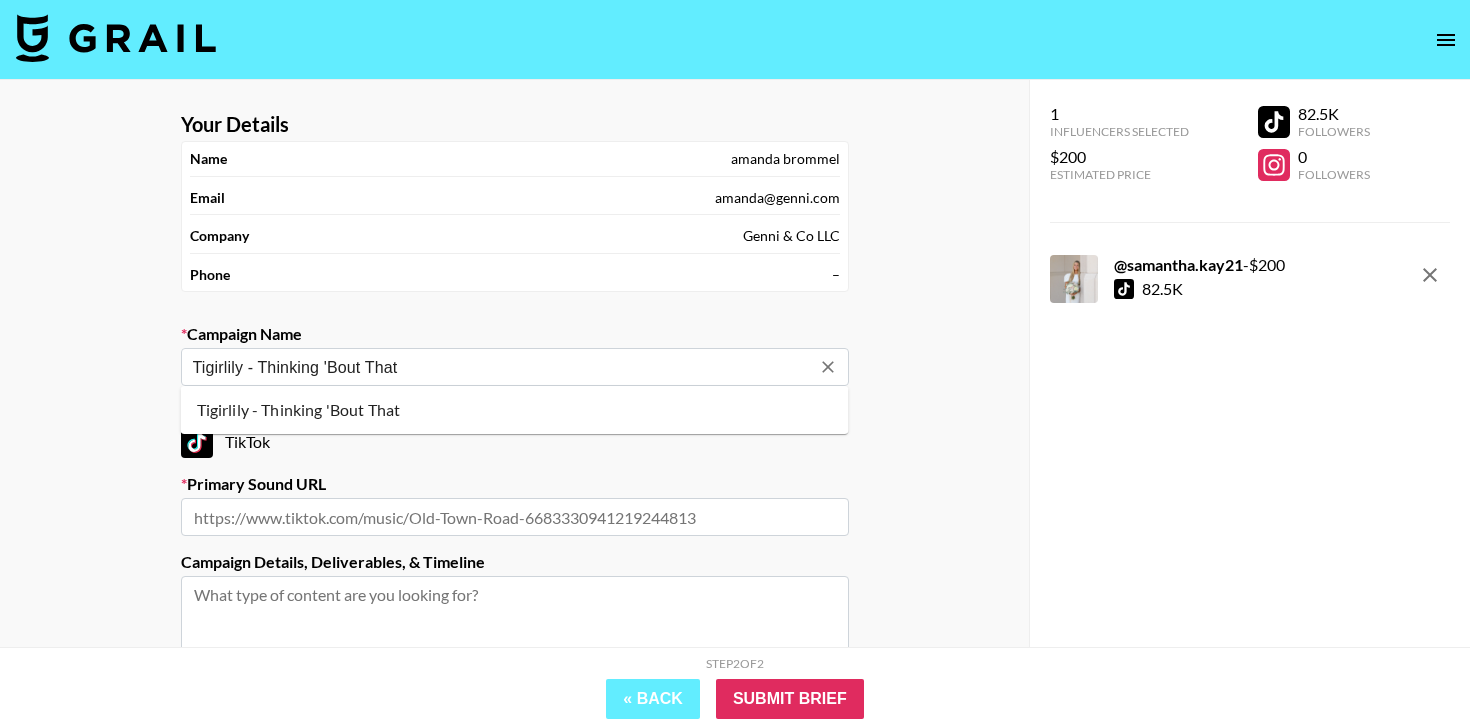 click on "Tigirlily - Thinking 'Bout That" at bounding box center [515, 410] 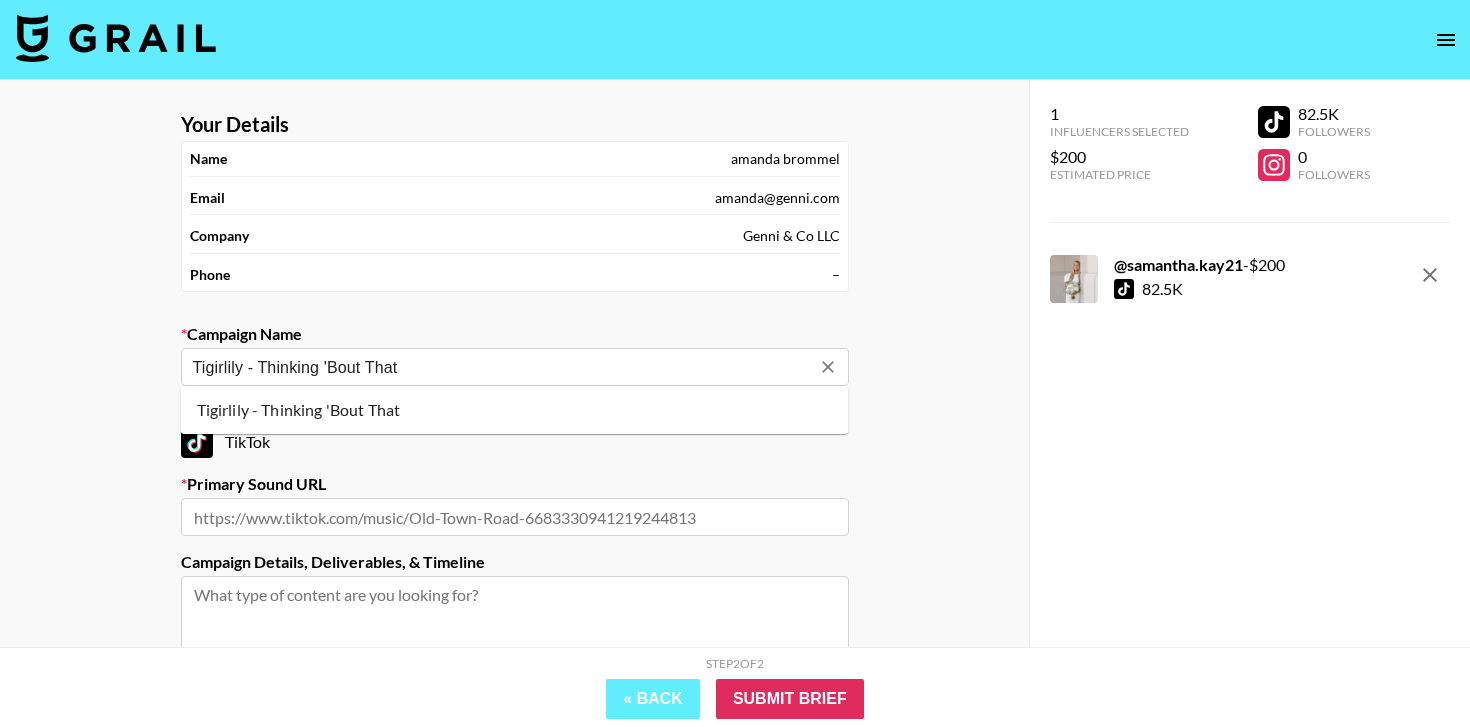 type on "https://www.tiktok.com/music/Use-this-sound-to-show-your-engagement-7522624760590371639" 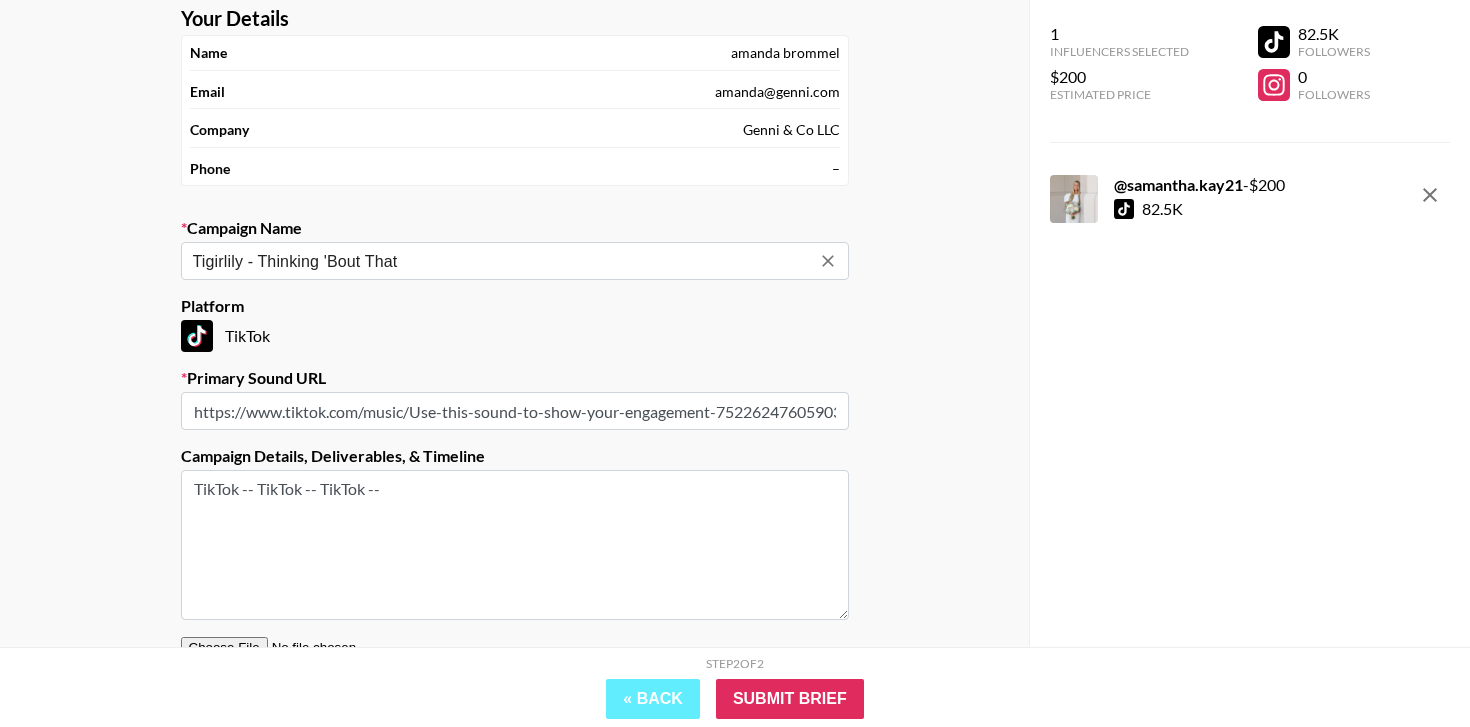 scroll, scrollTop: 112, scrollLeft: 0, axis: vertical 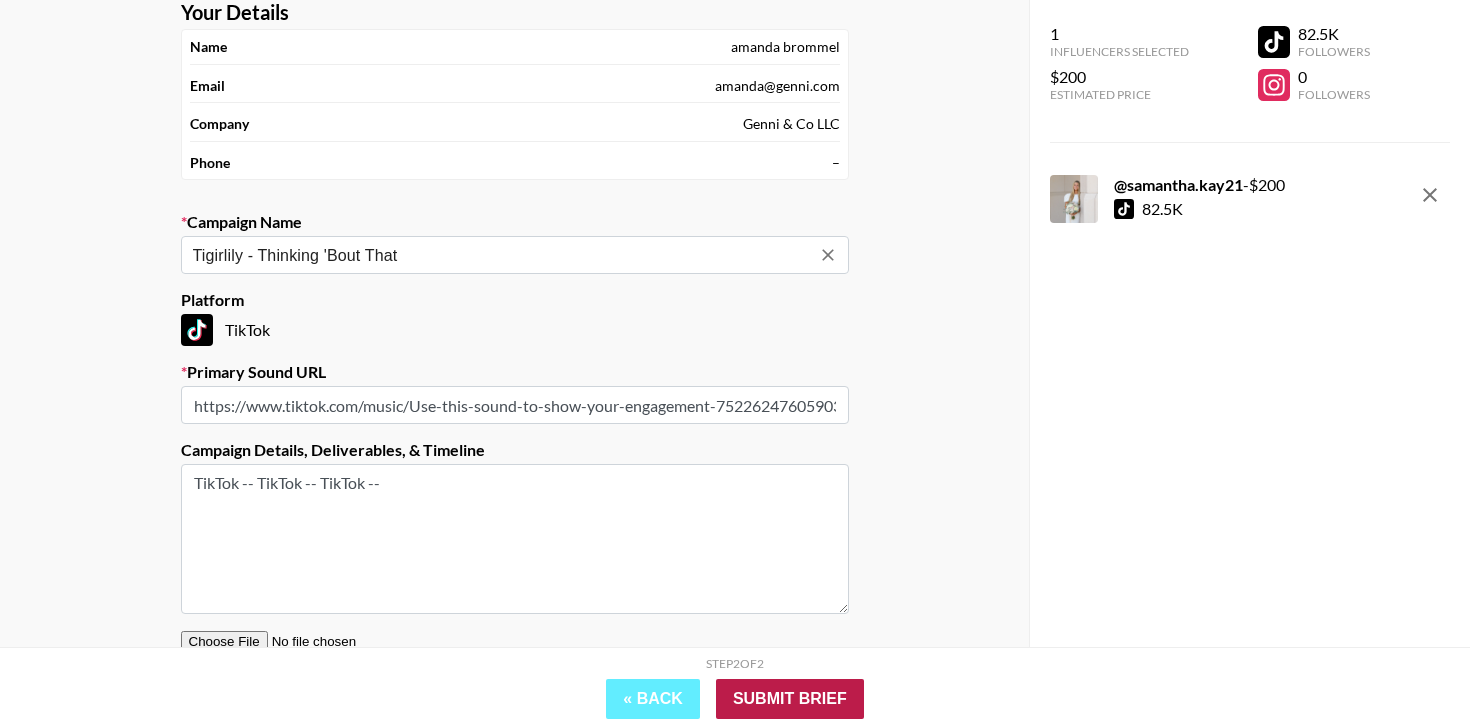 type on "Tigirlily - Thinking 'Bout That" 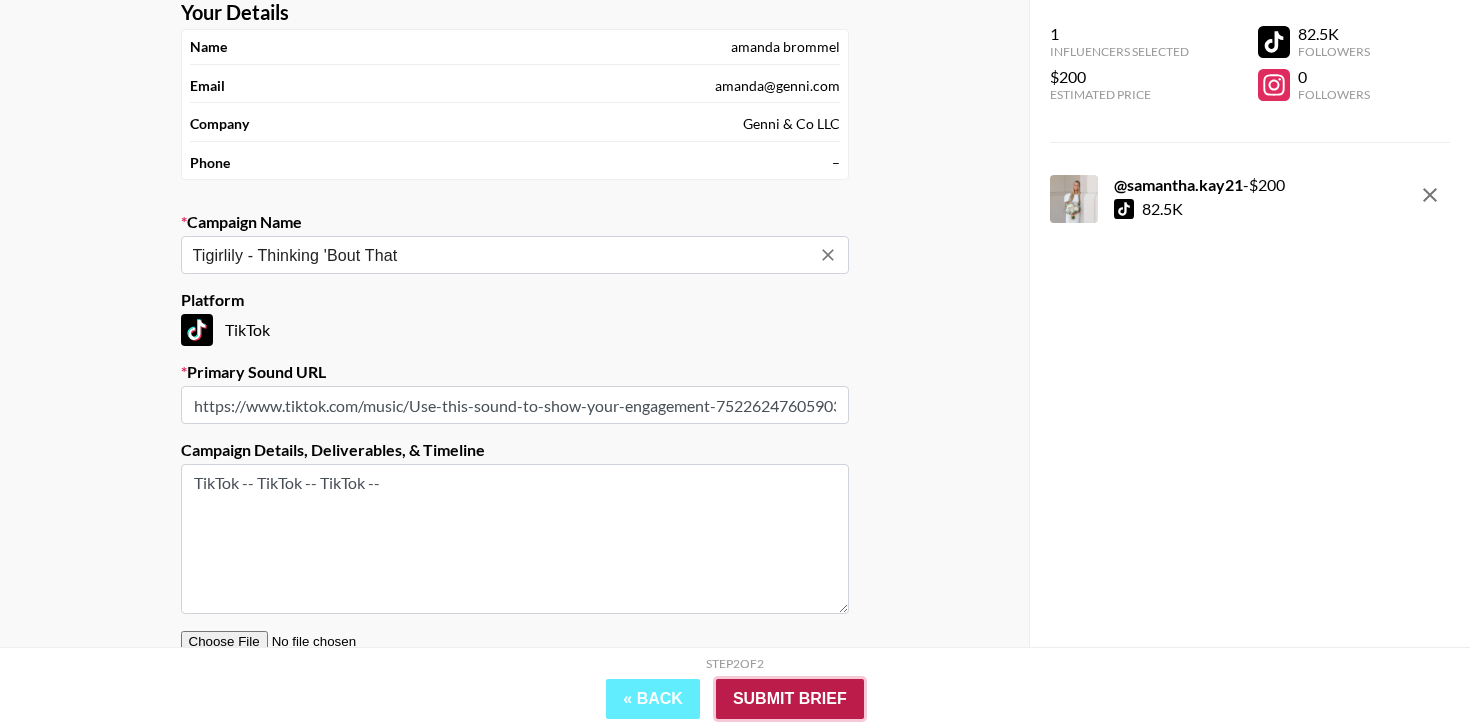 click on "Submit Brief" at bounding box center (790, 699) 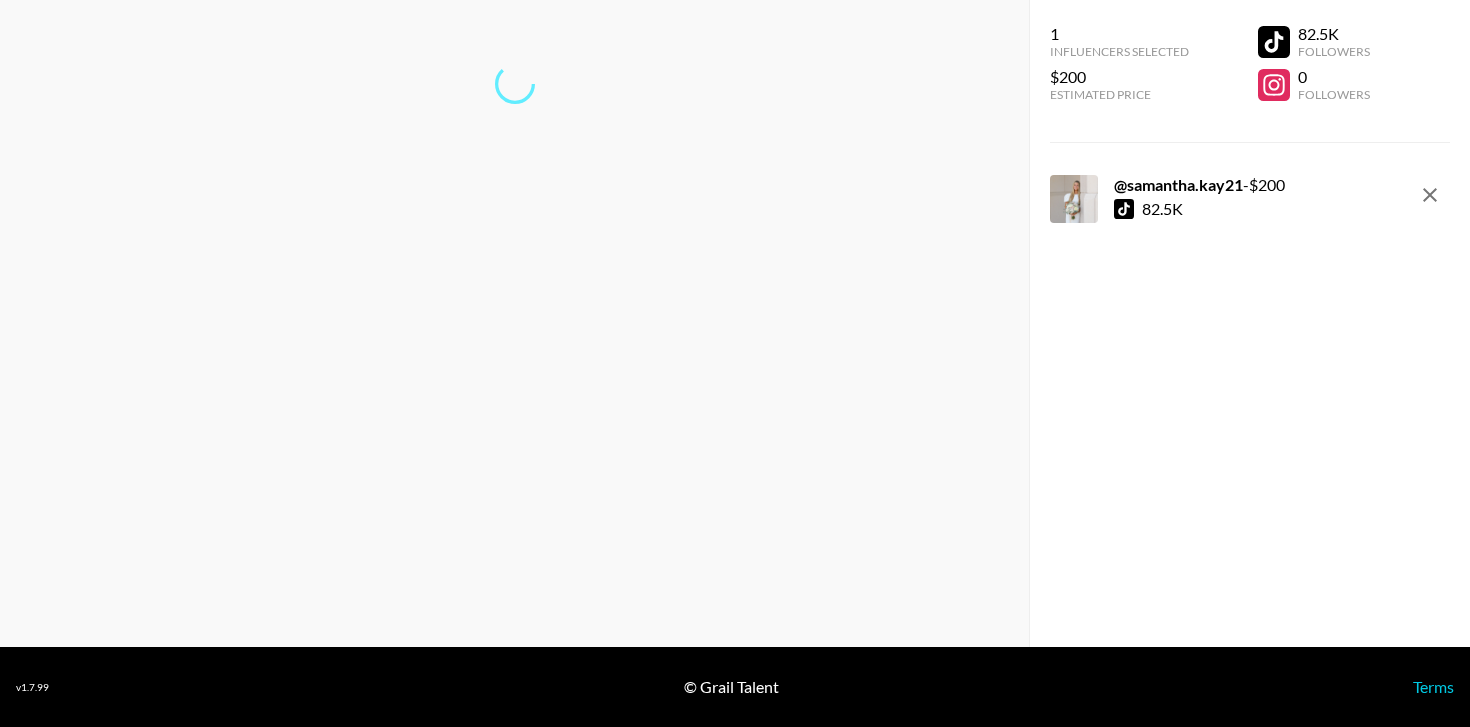 scroll, scrollTop: 80, scrollLeft: 0, axis: vertical 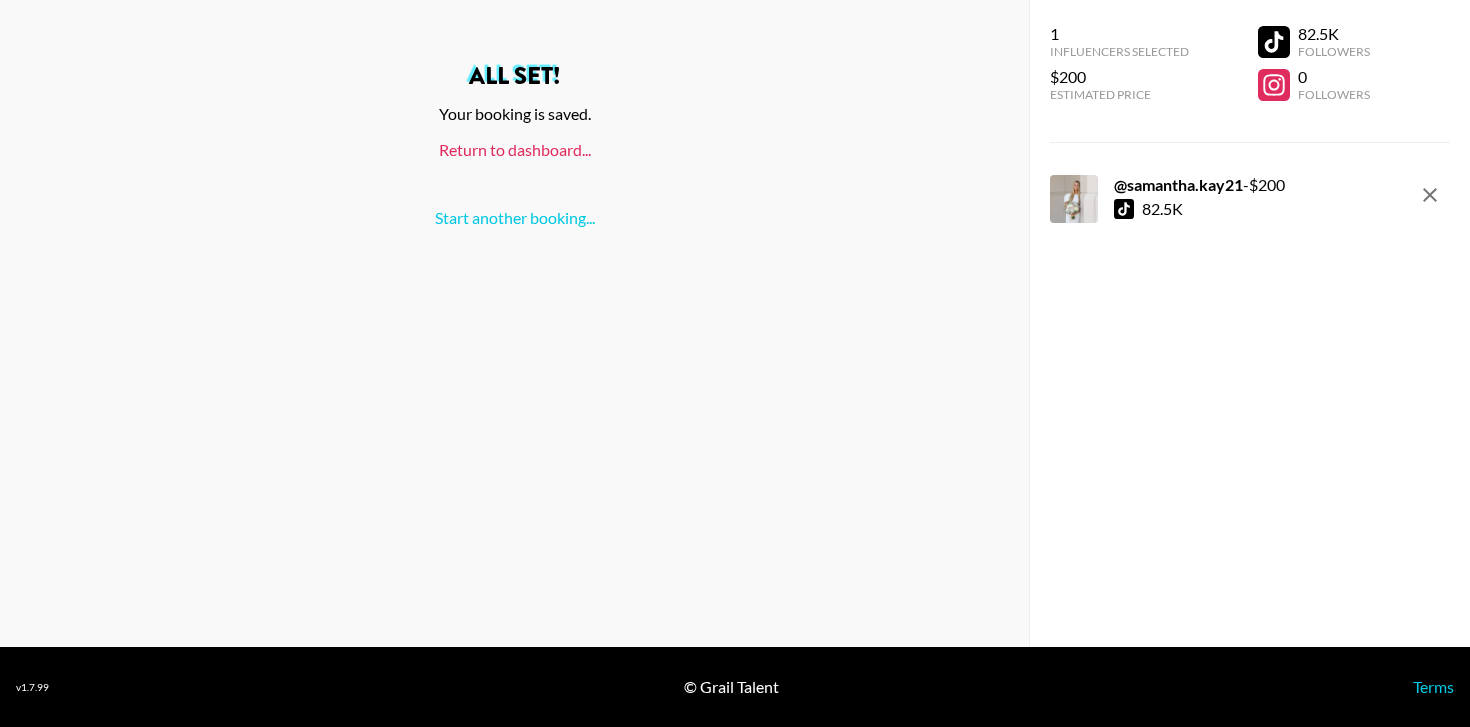 click on "Return to dashboard..." at bounding box center (515, 149) 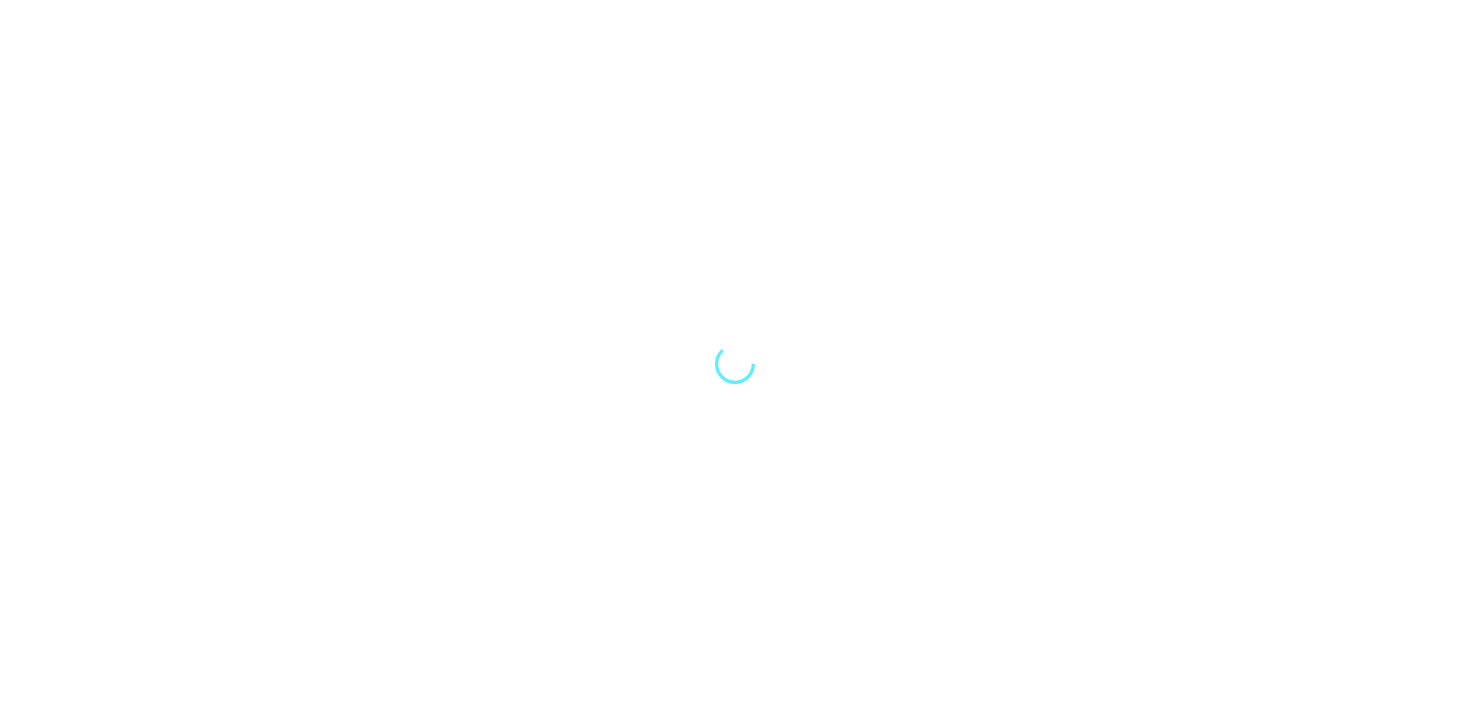 scroll, scrollTop: 0, scrollLeft: 0, axis: both 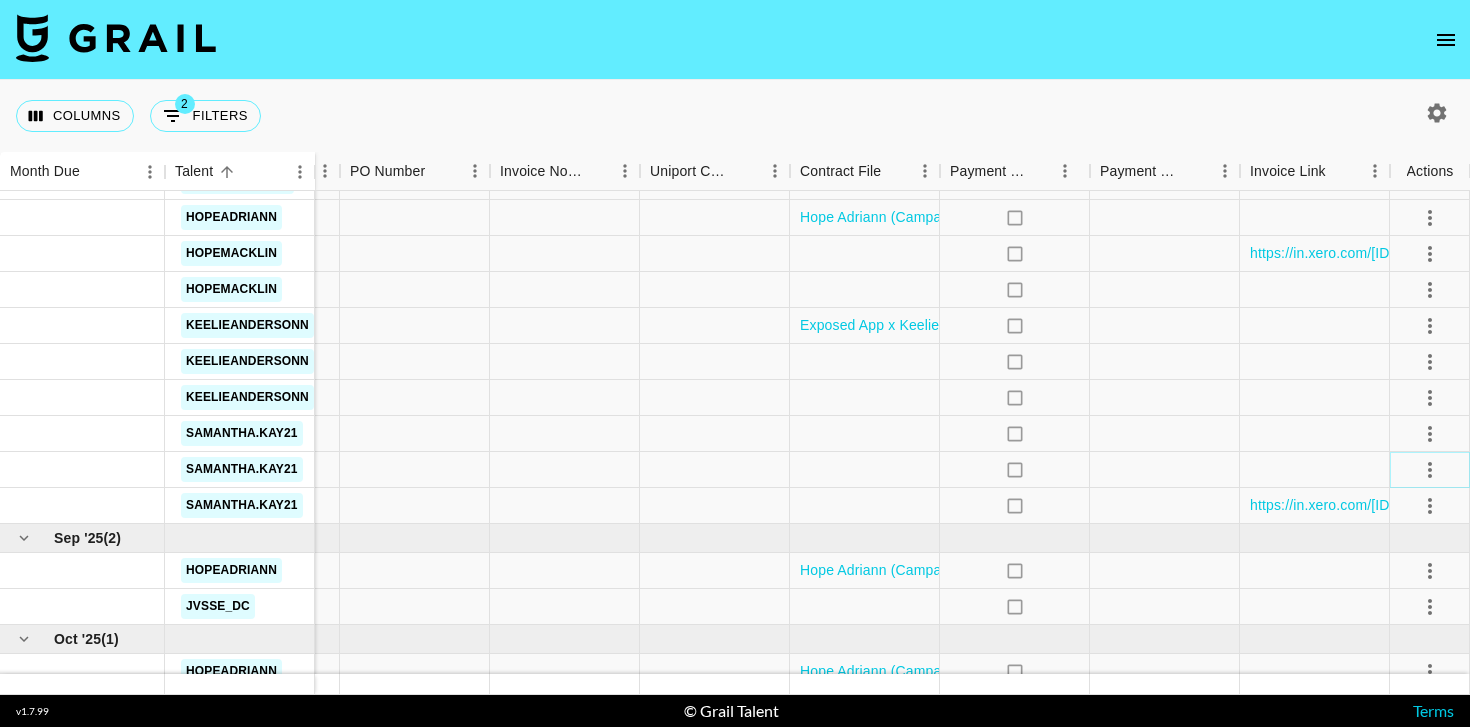 click 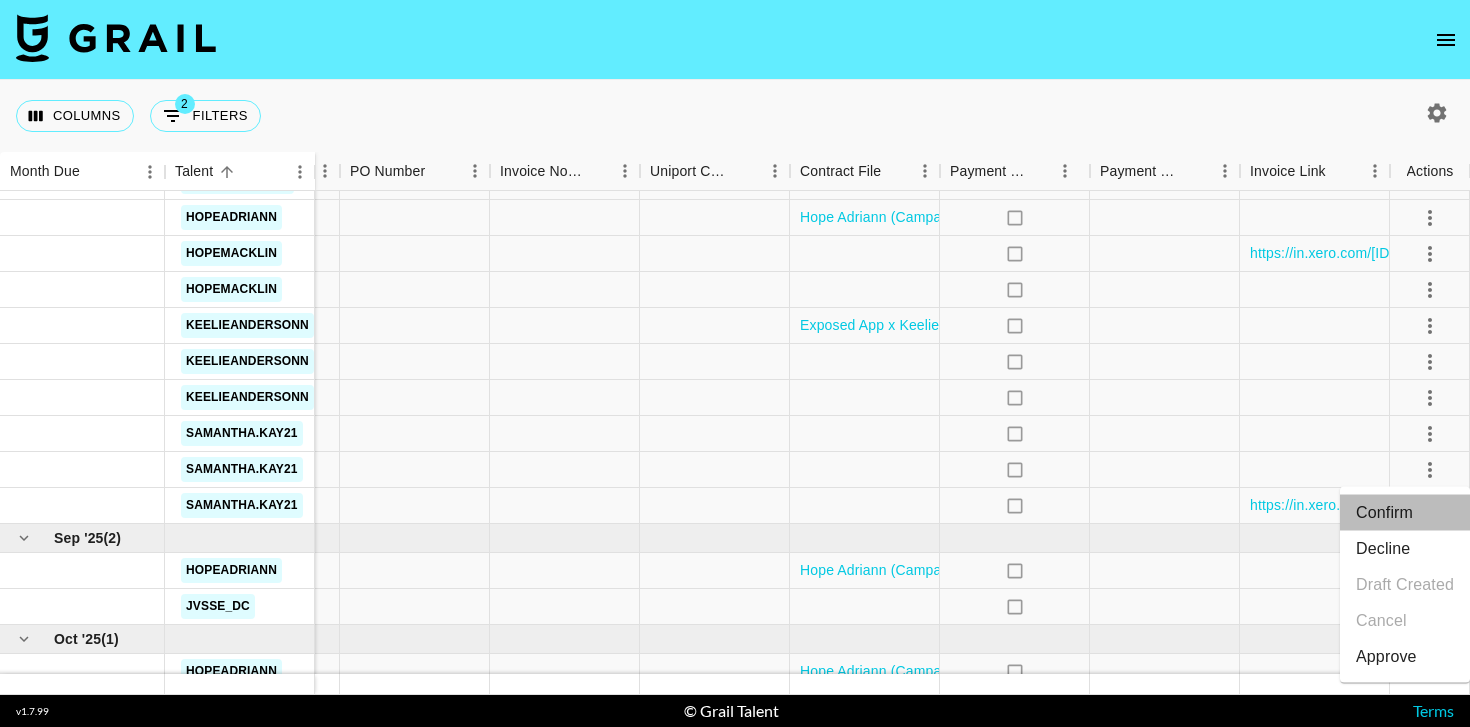 click on "Confirm" at bounding box center [1405, 513] 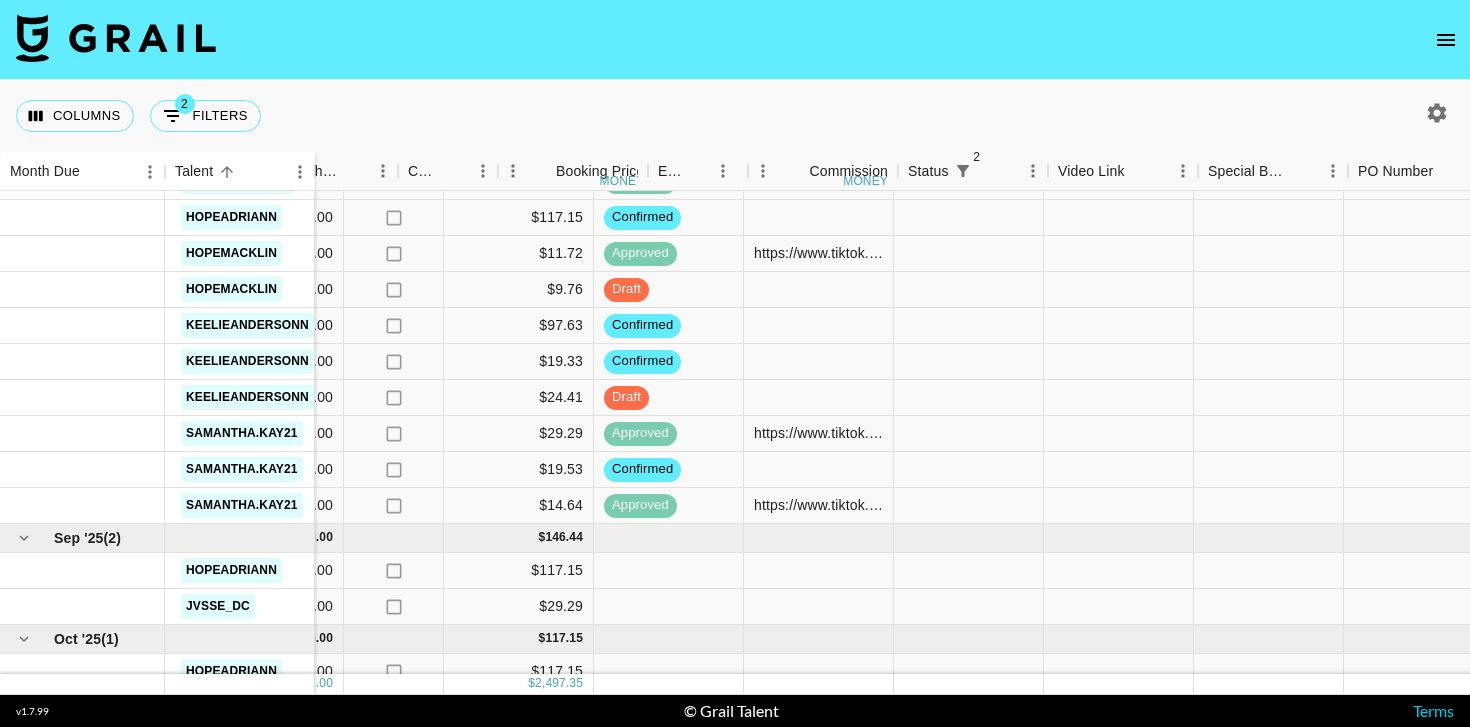 scroll, scrollTop: 1331, scrollLeft: 250, axis: both 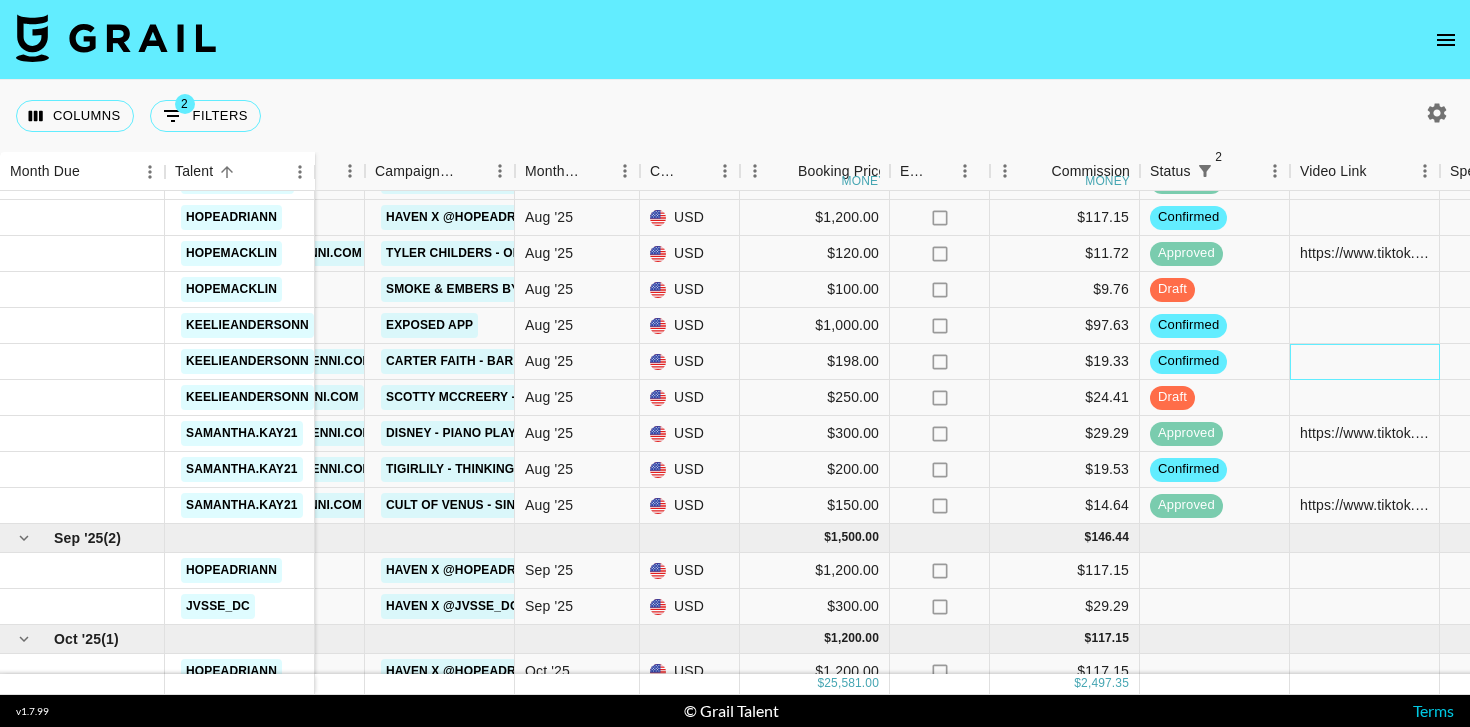 click at bounding box center (1365, 362) 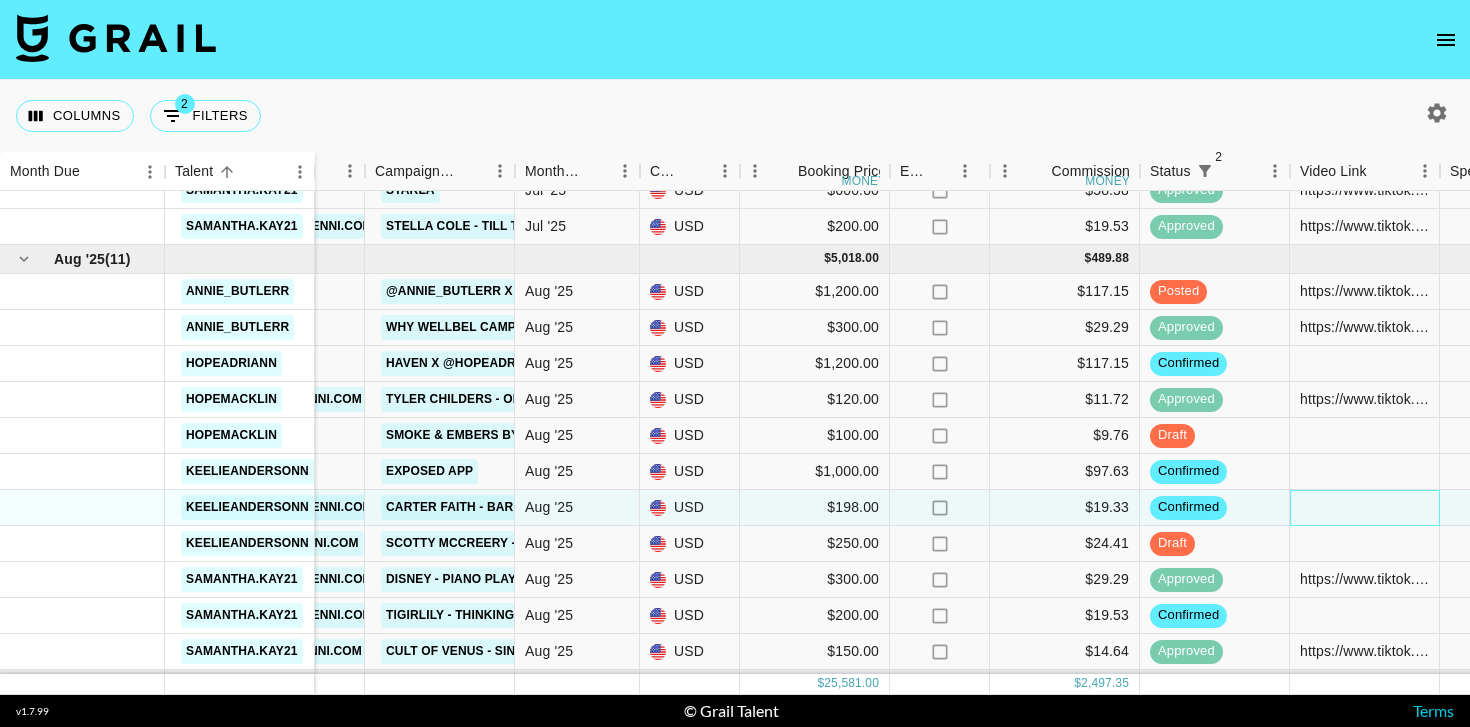 scroll, scrollTop: 1179, scrollLeft: 250, axis: both 